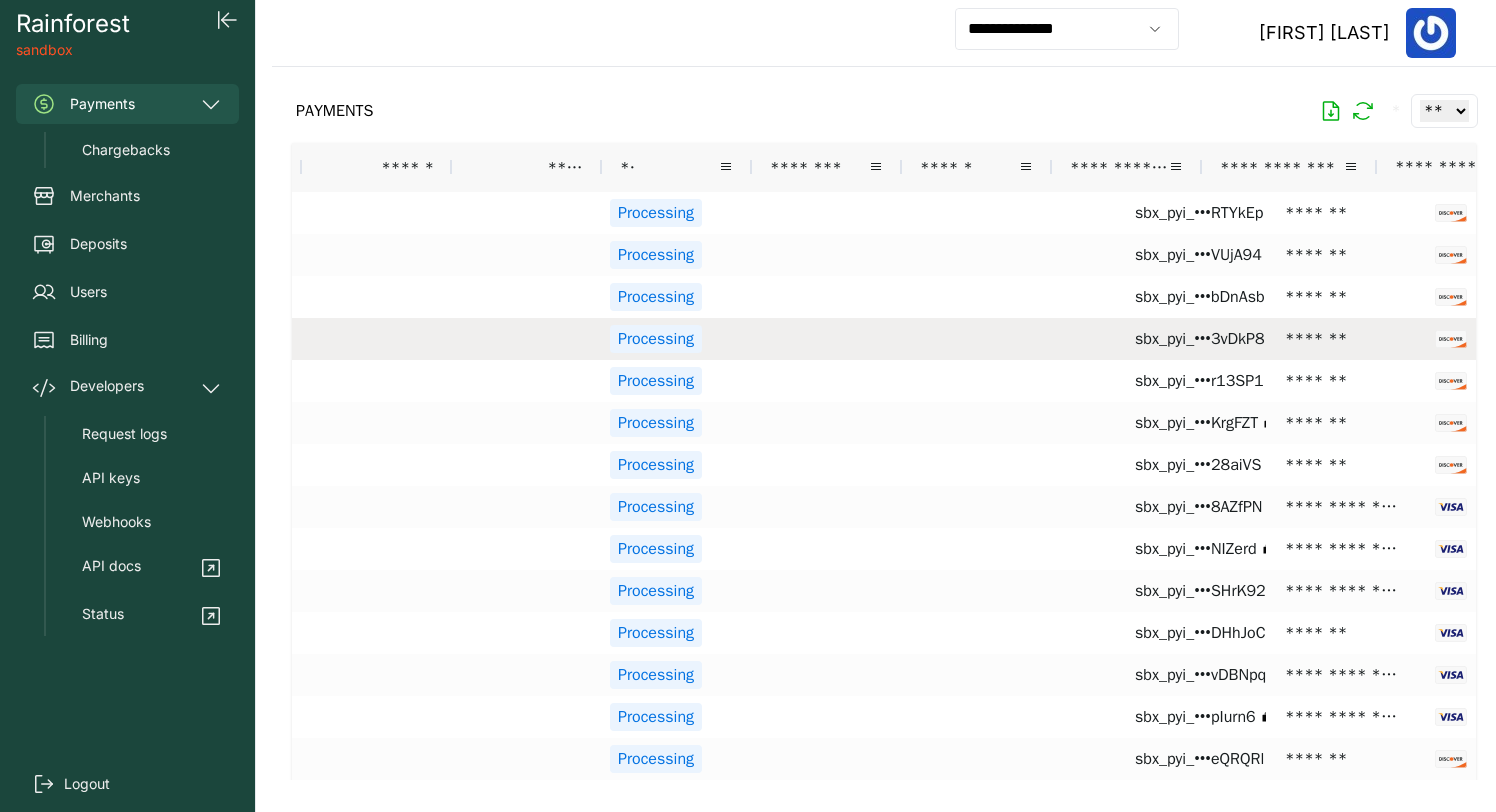 scroll, scrollTop: 0, scrollLeft: 0, axis: both 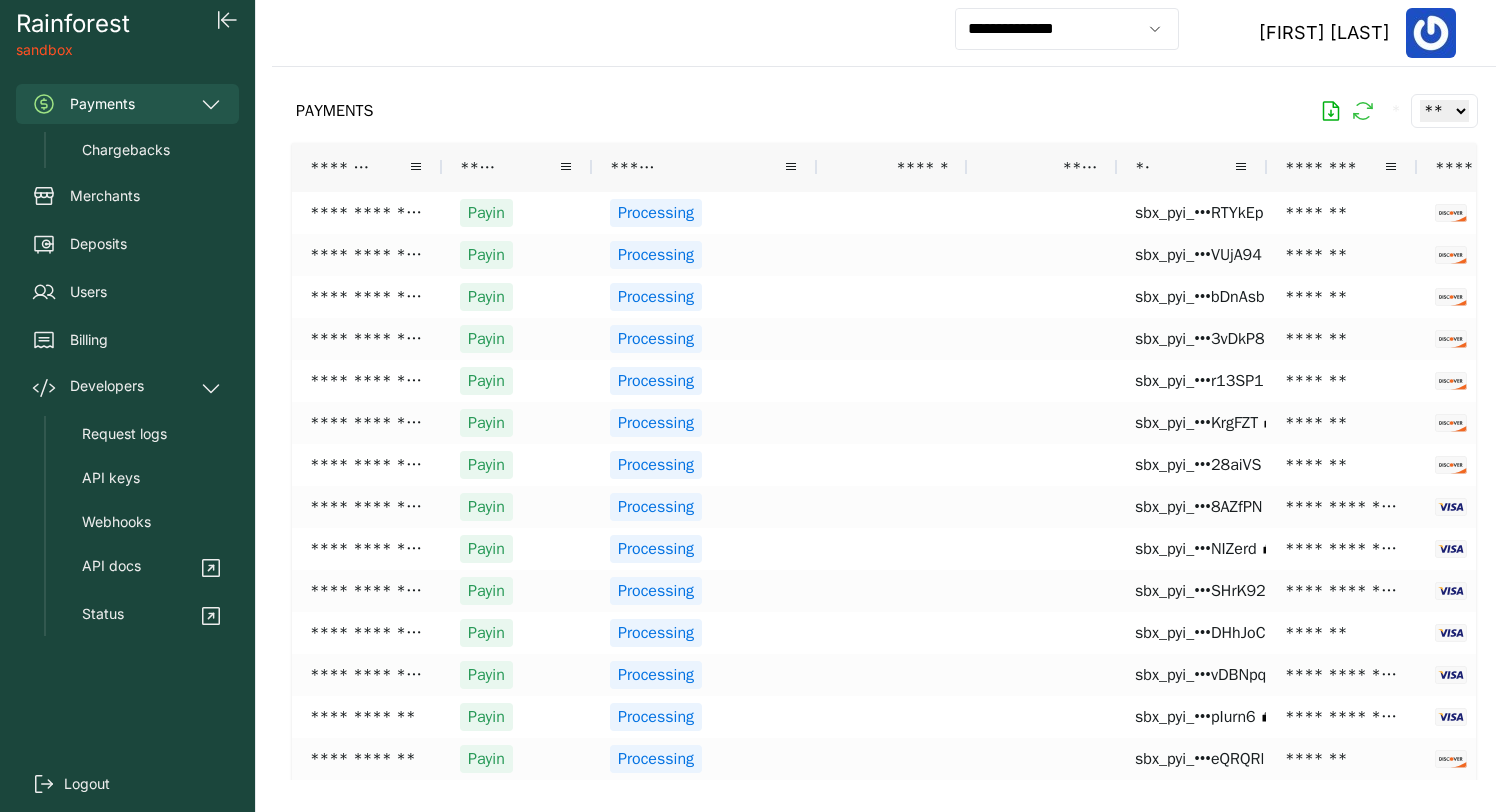 click 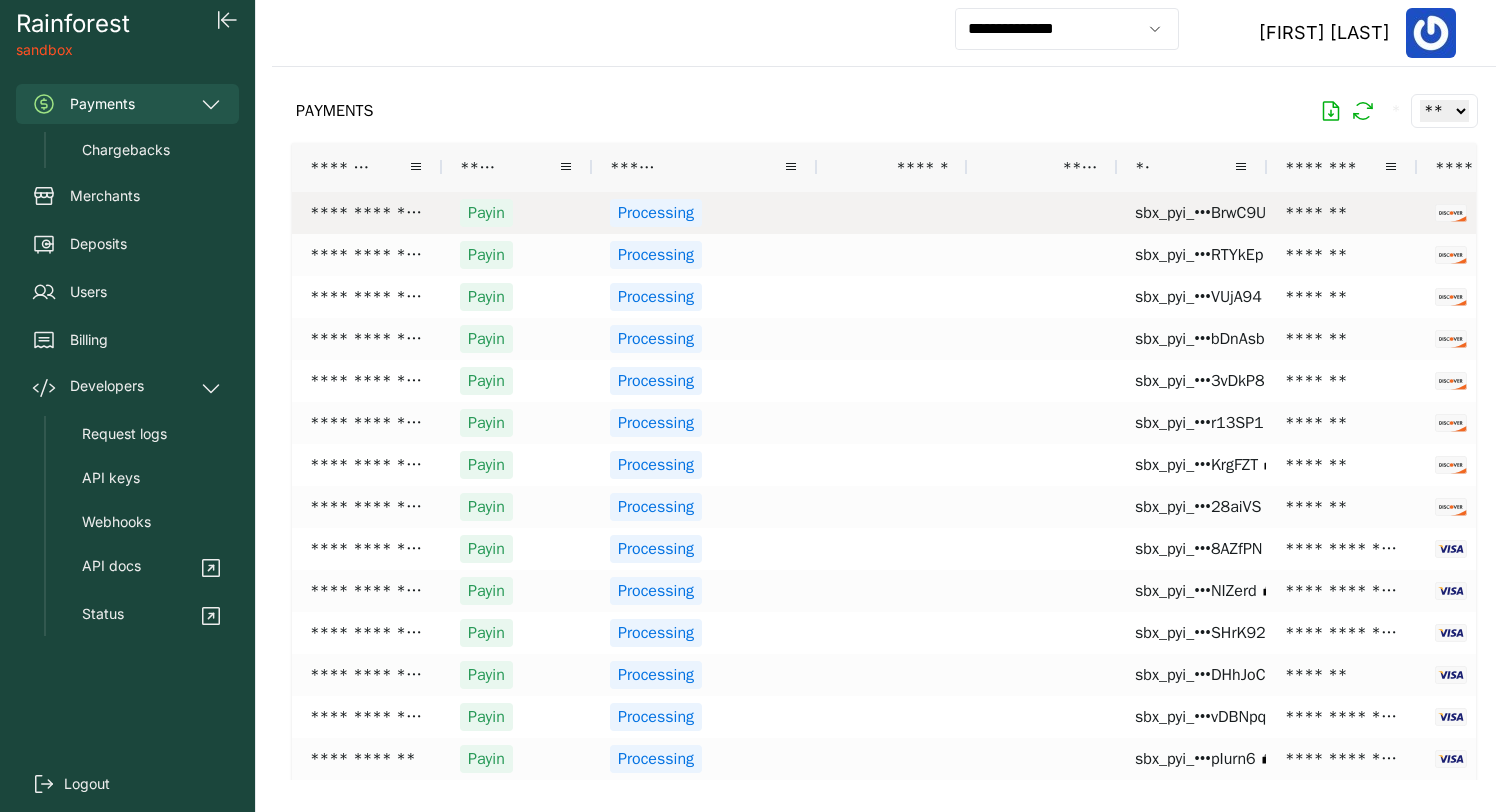 click on "Processing" at bounding box center [704, 213] 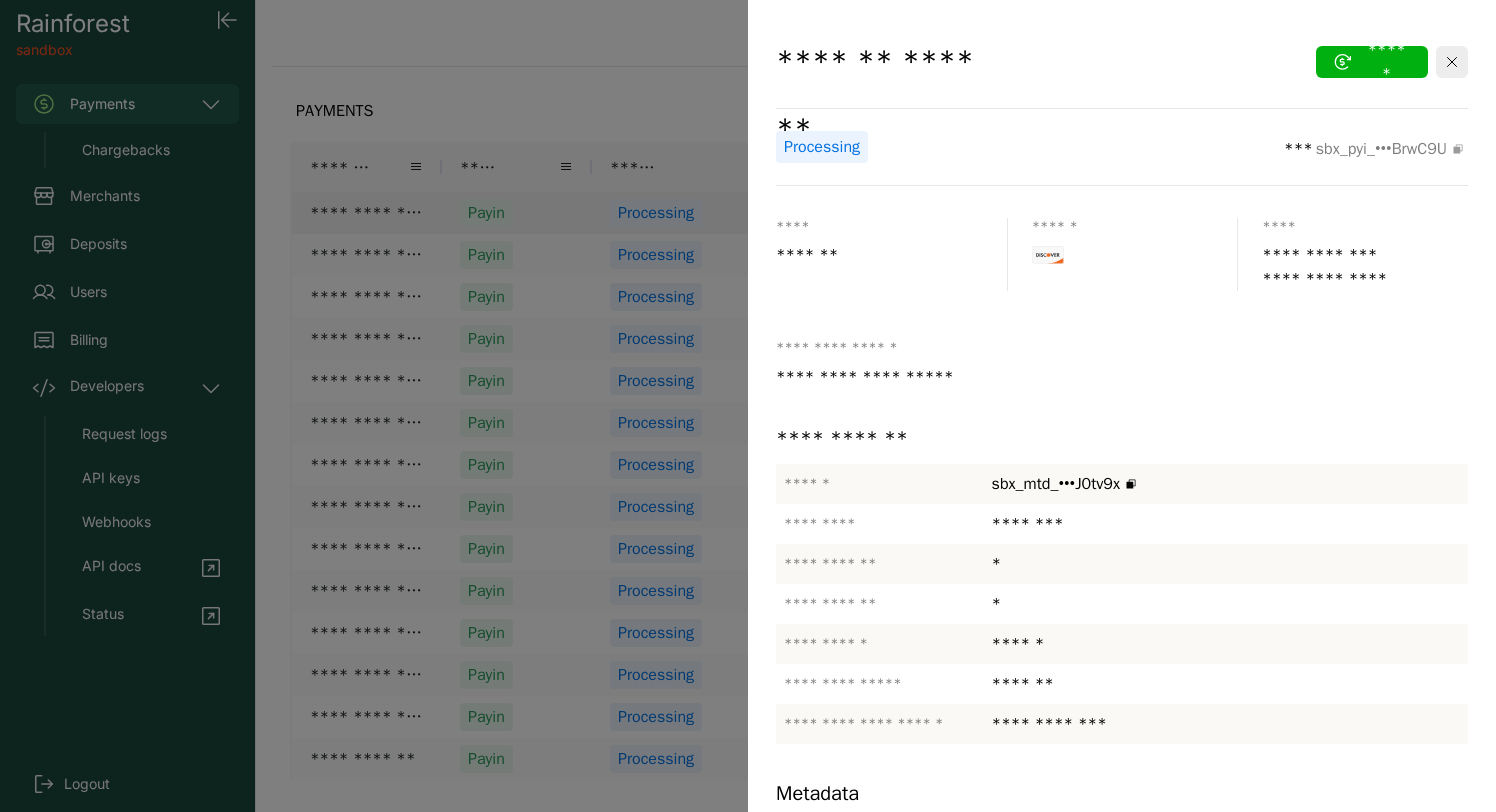 click 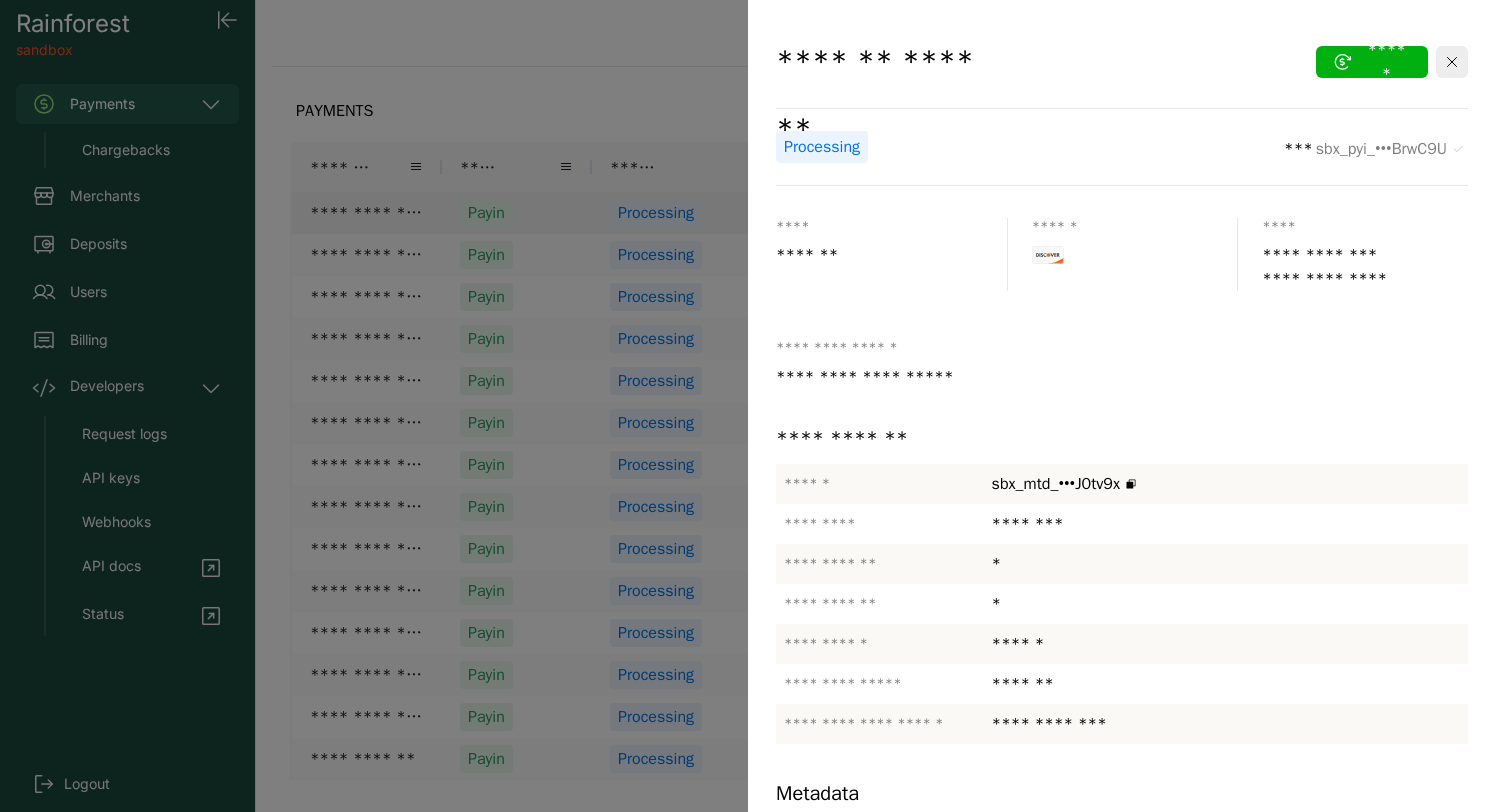 scroll, scrollTop: 188, scrollLeft: 0, axis: vertical 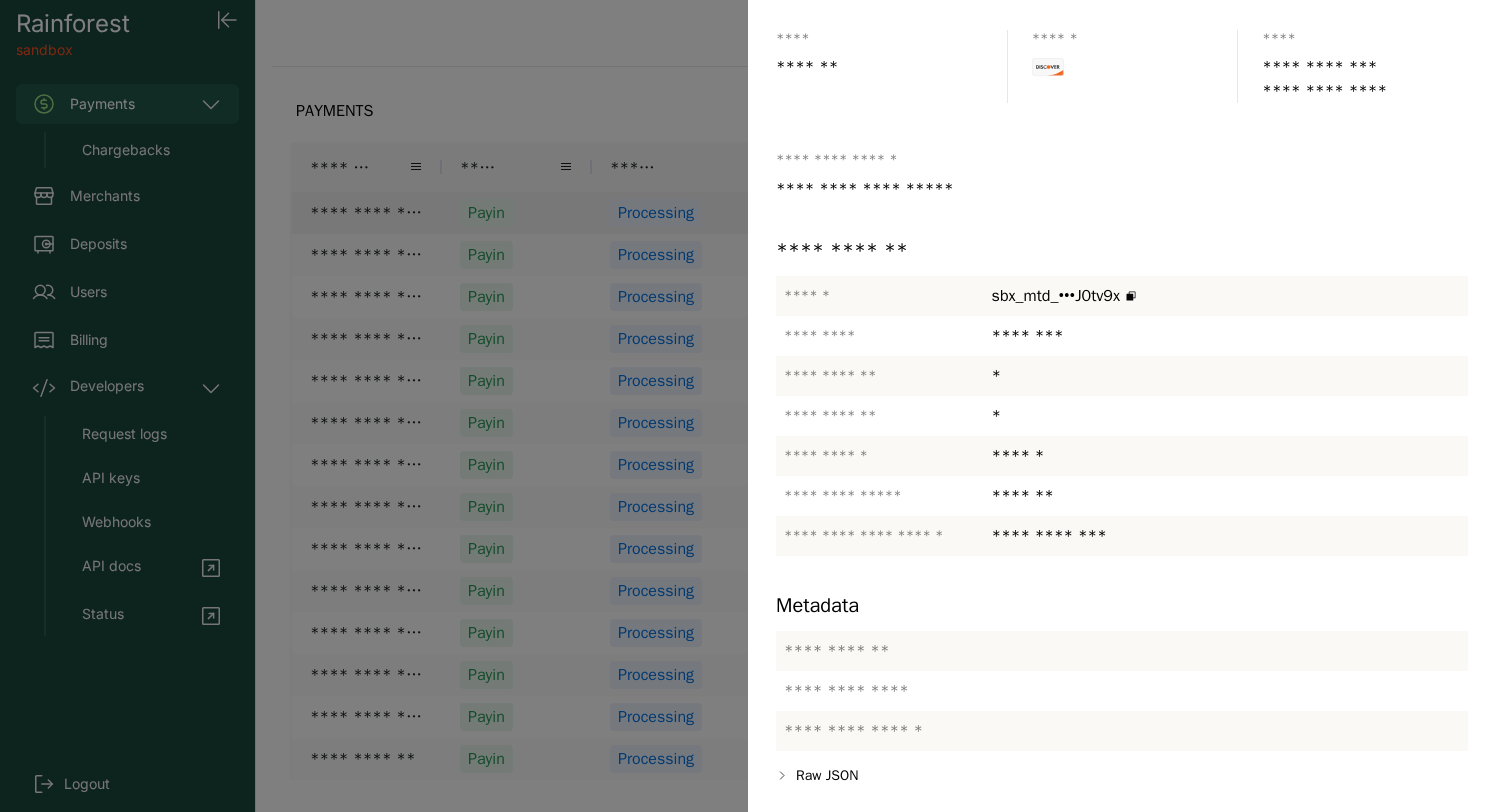 click on "**********" at bounding box center [892, 651] 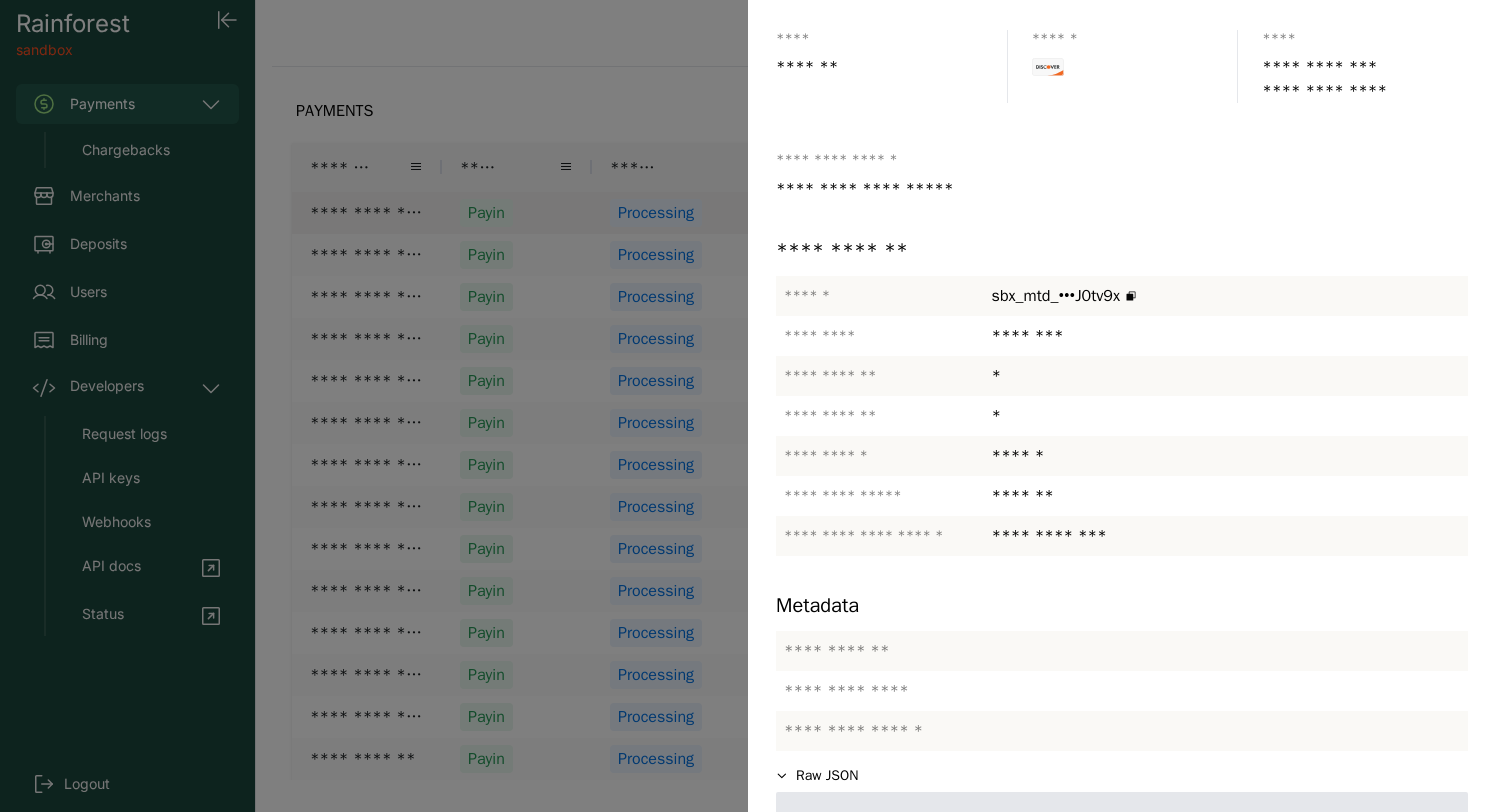 scroll, scrollTop: 348, scrollLeft: 0, axis: vertical 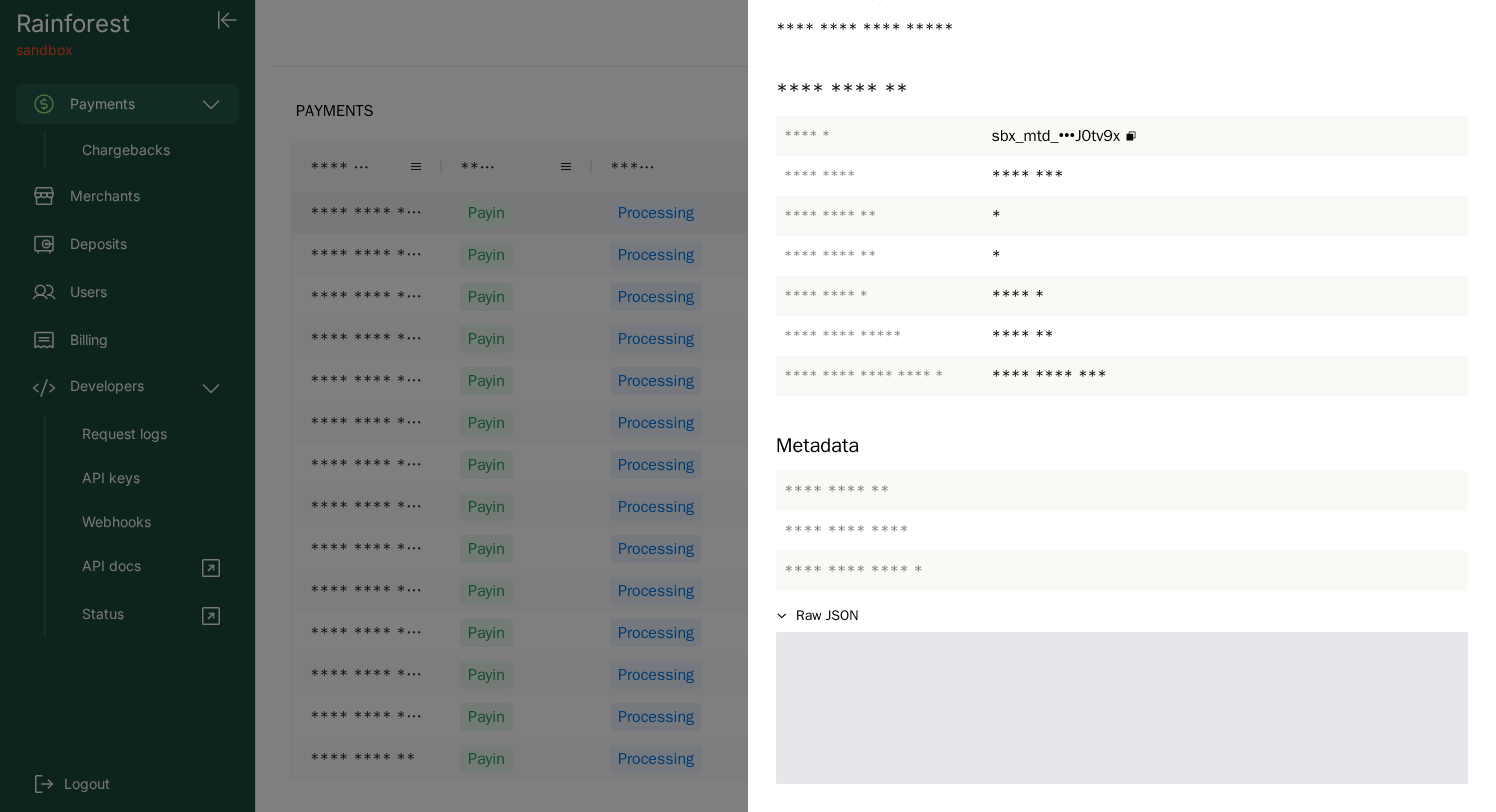 click 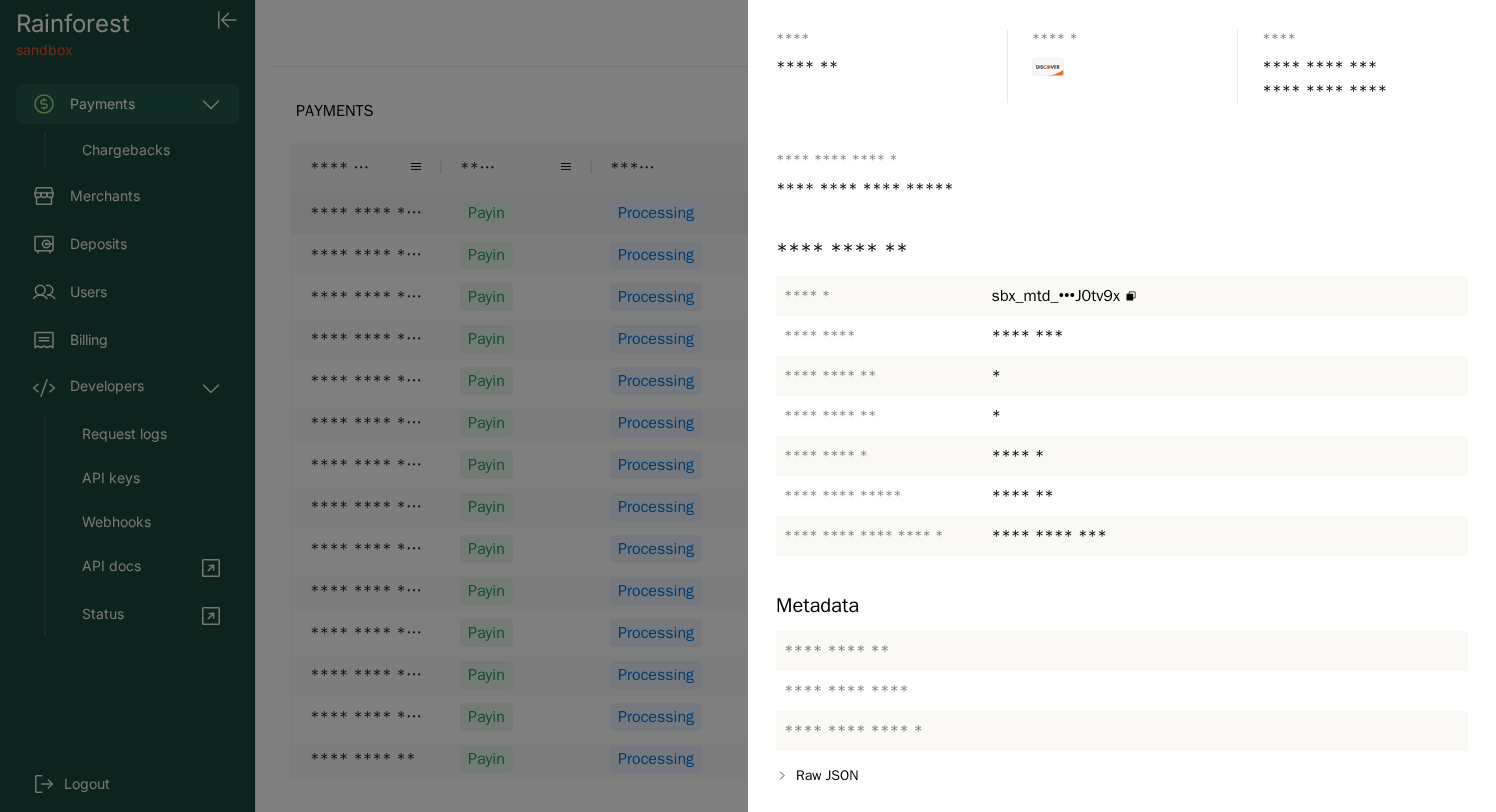 scroll, scrollTop: 188, scrollLeft: 0, axis: vertical 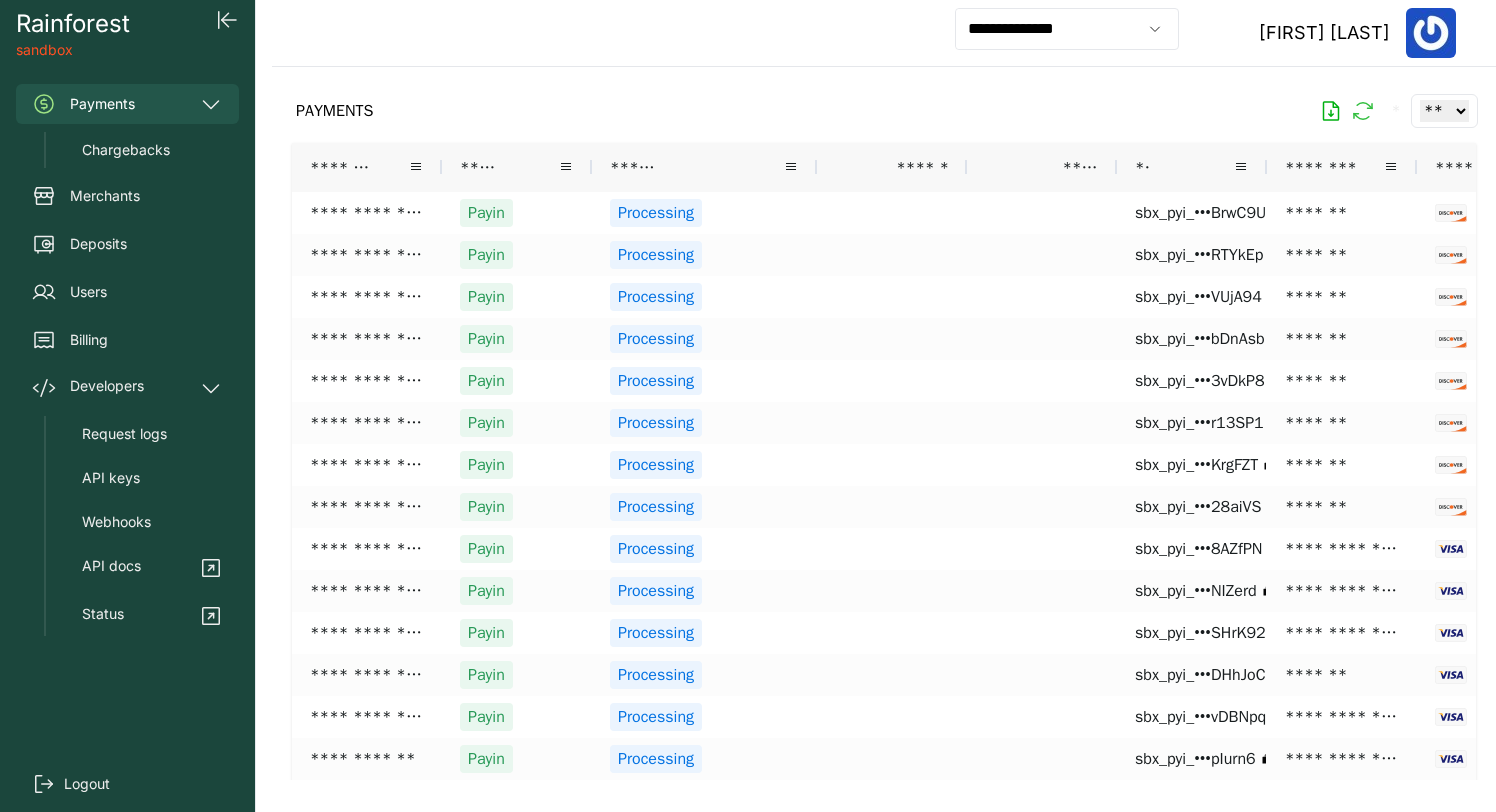 click 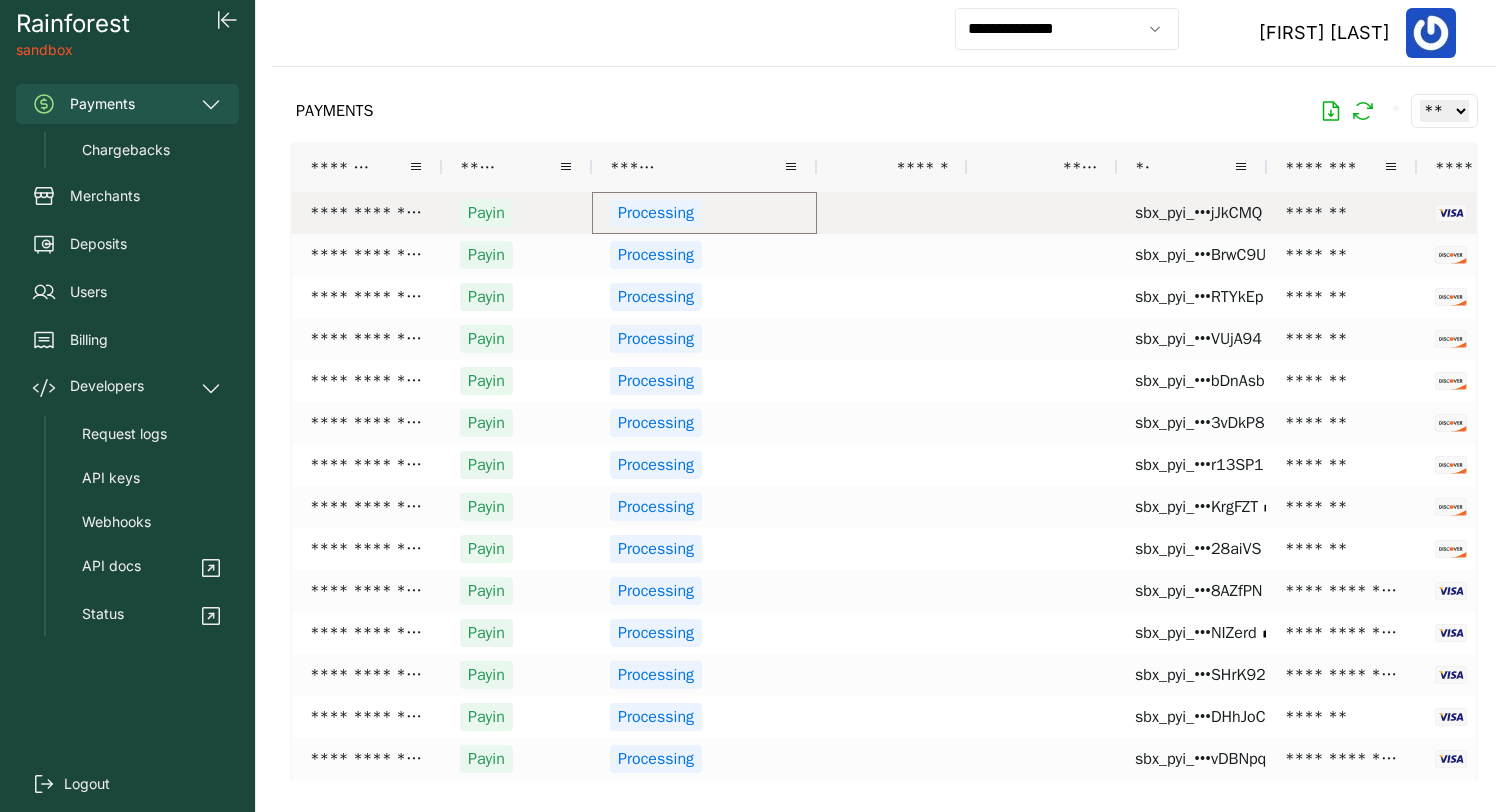 click on "Processing" at bounding box center (704, 213) 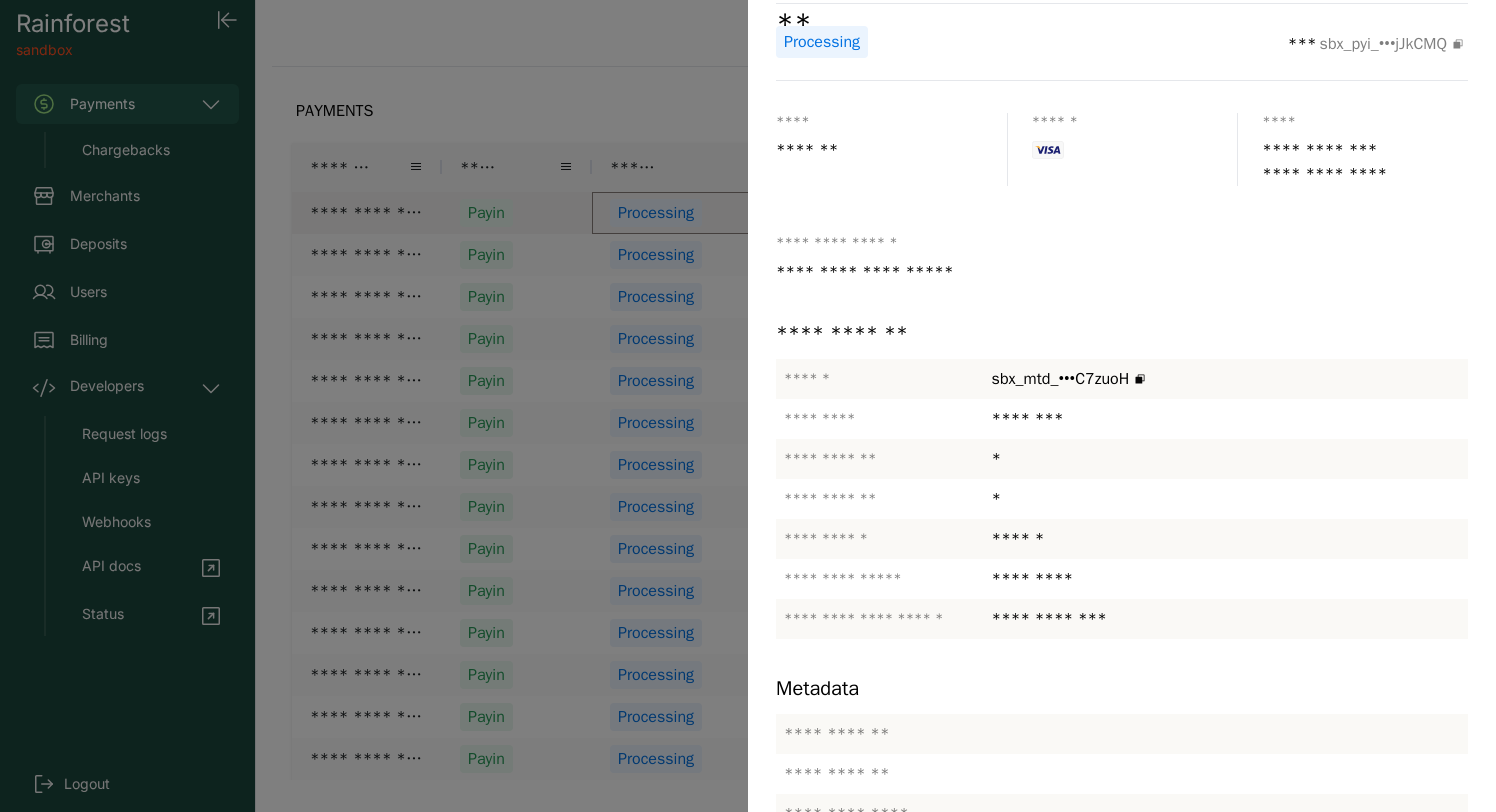 scroll, scrollTop: 228, scrollLeft: 0, axis: vertical 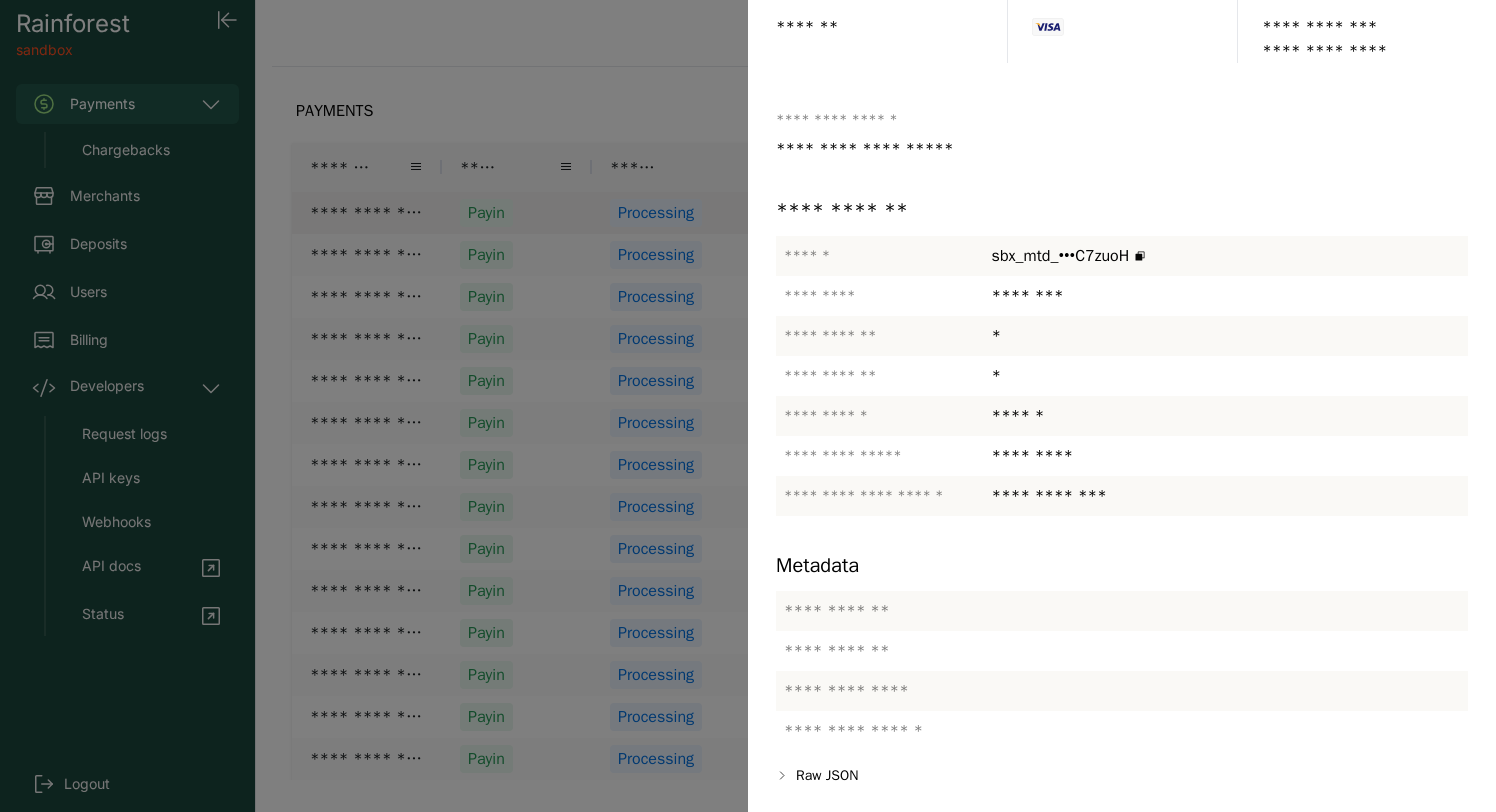 click on "**********" at bounding box center [1122, 671] 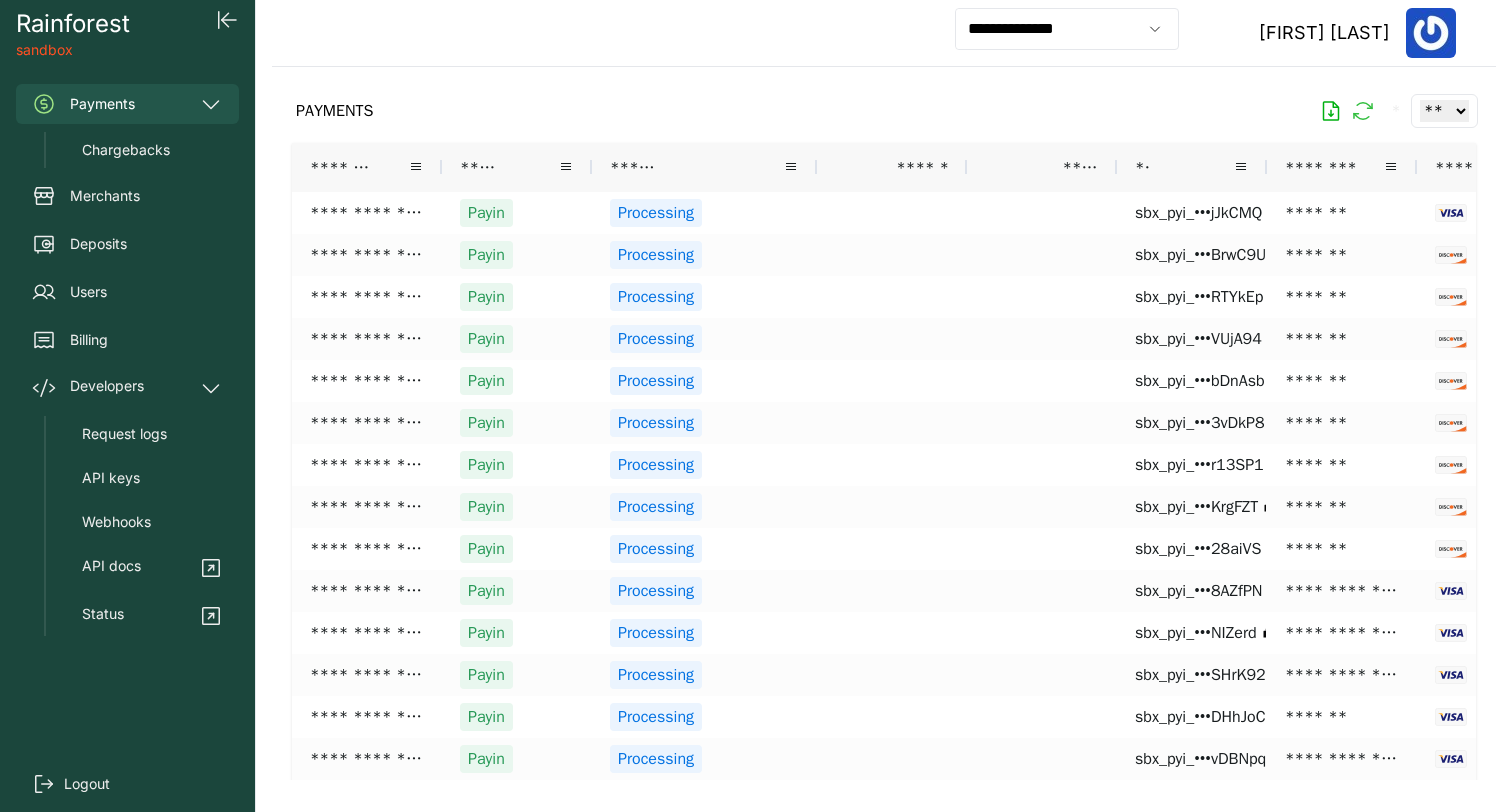 click 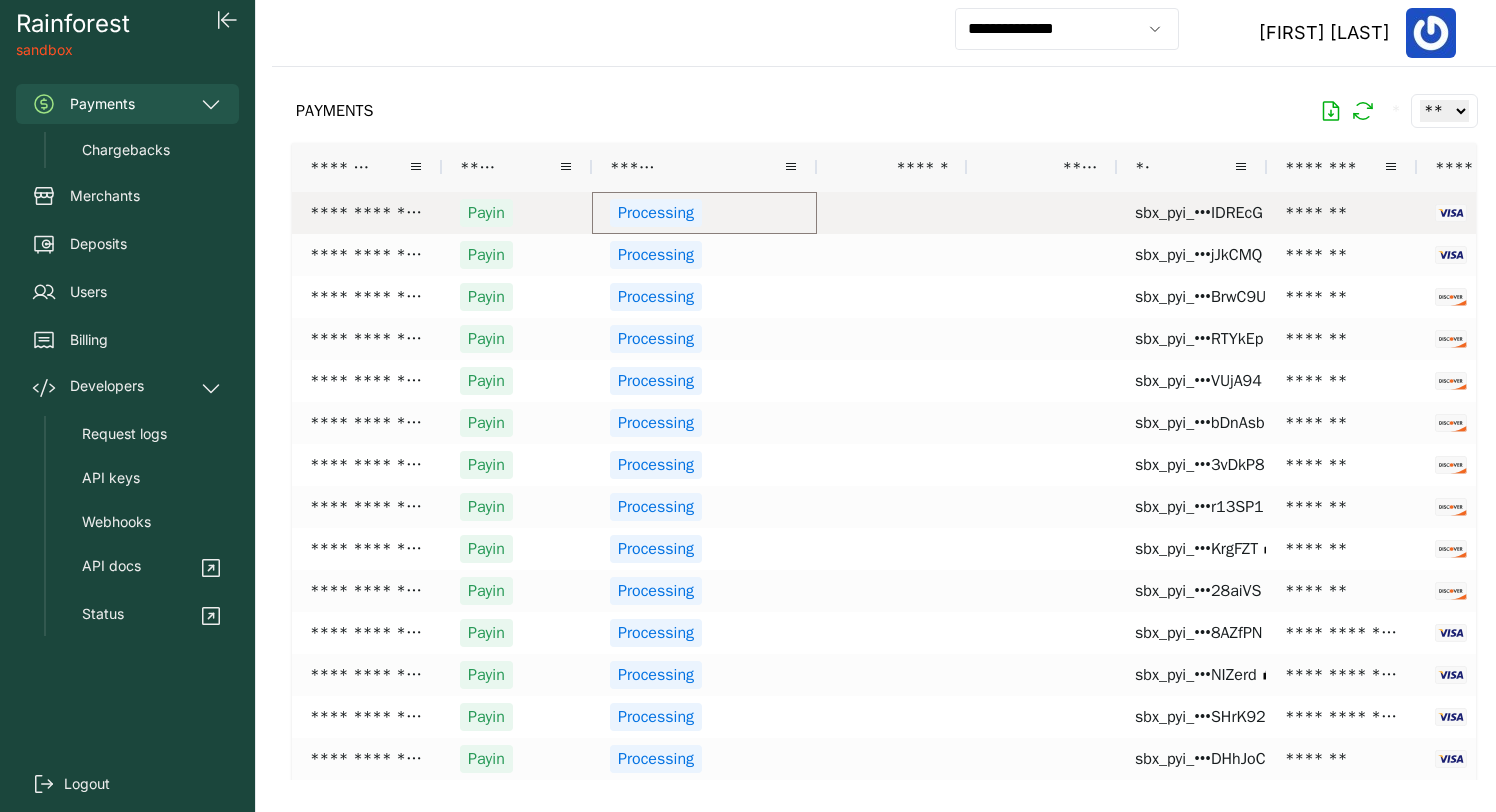 click on "Processing" at bounding box center [704, 213] 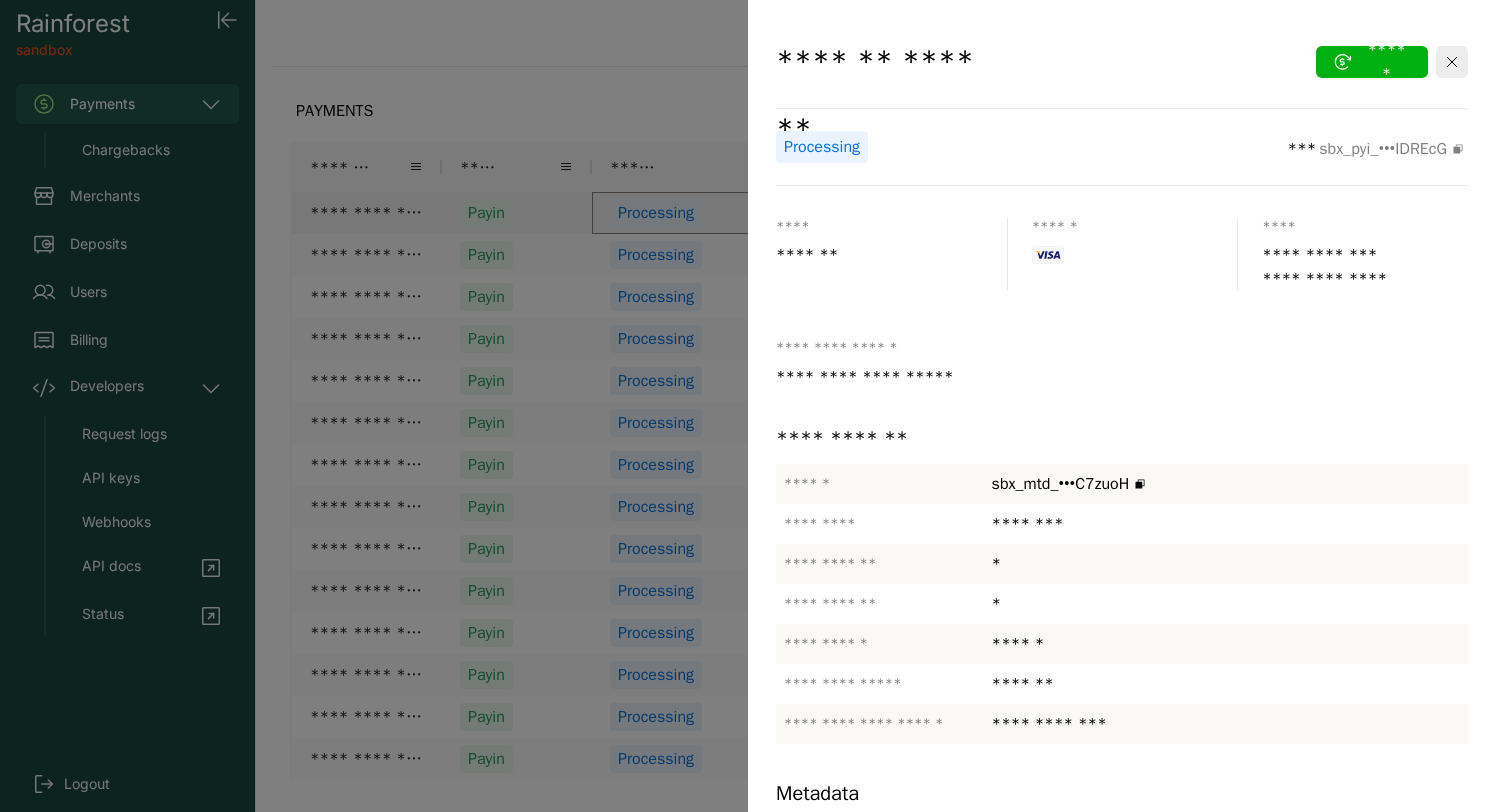 scroll, scrollTop: 228, scrollLeft: 0, axis: vertical 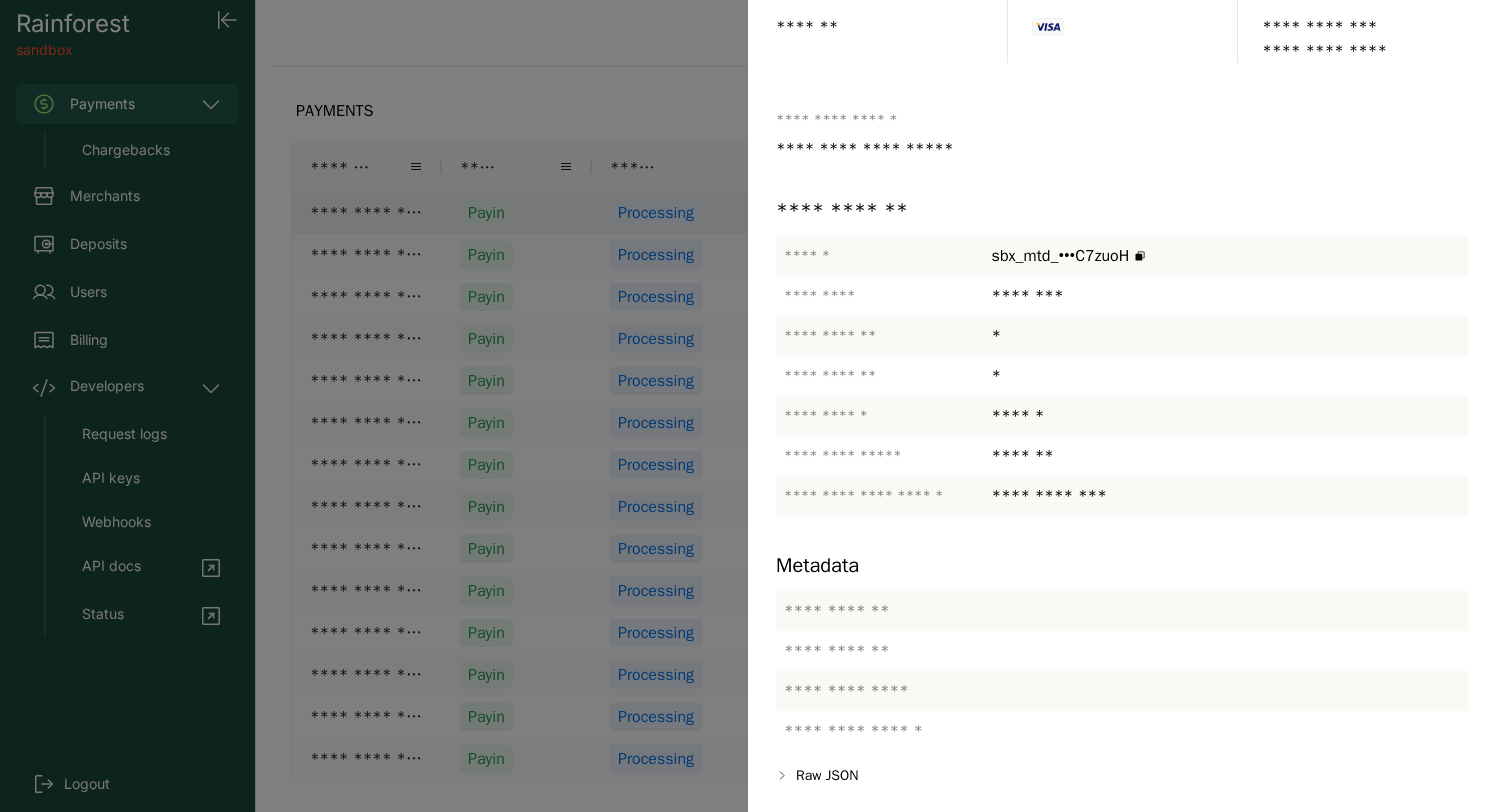 click on "**********" at bounding box center [1122, 671] 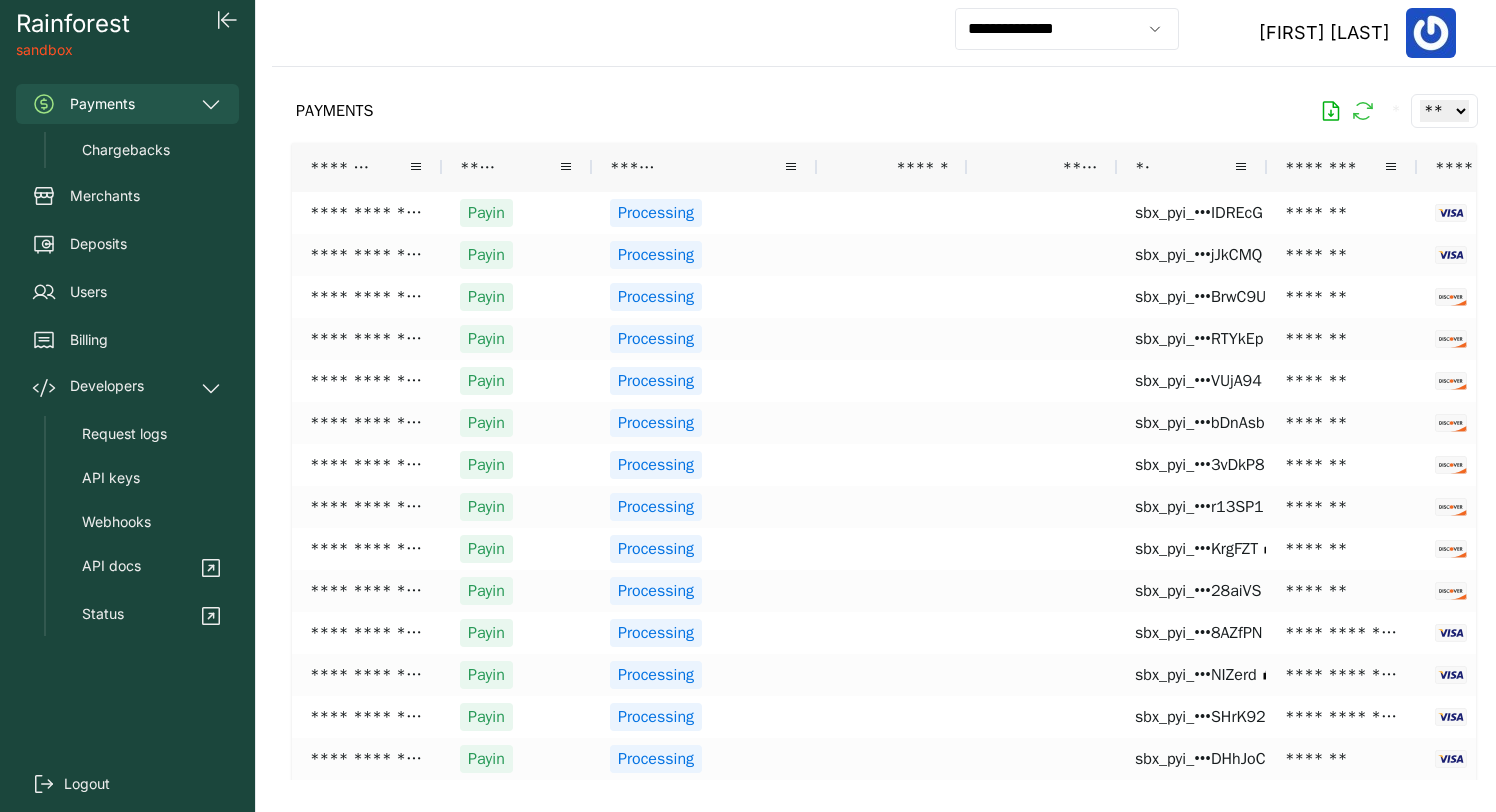 click 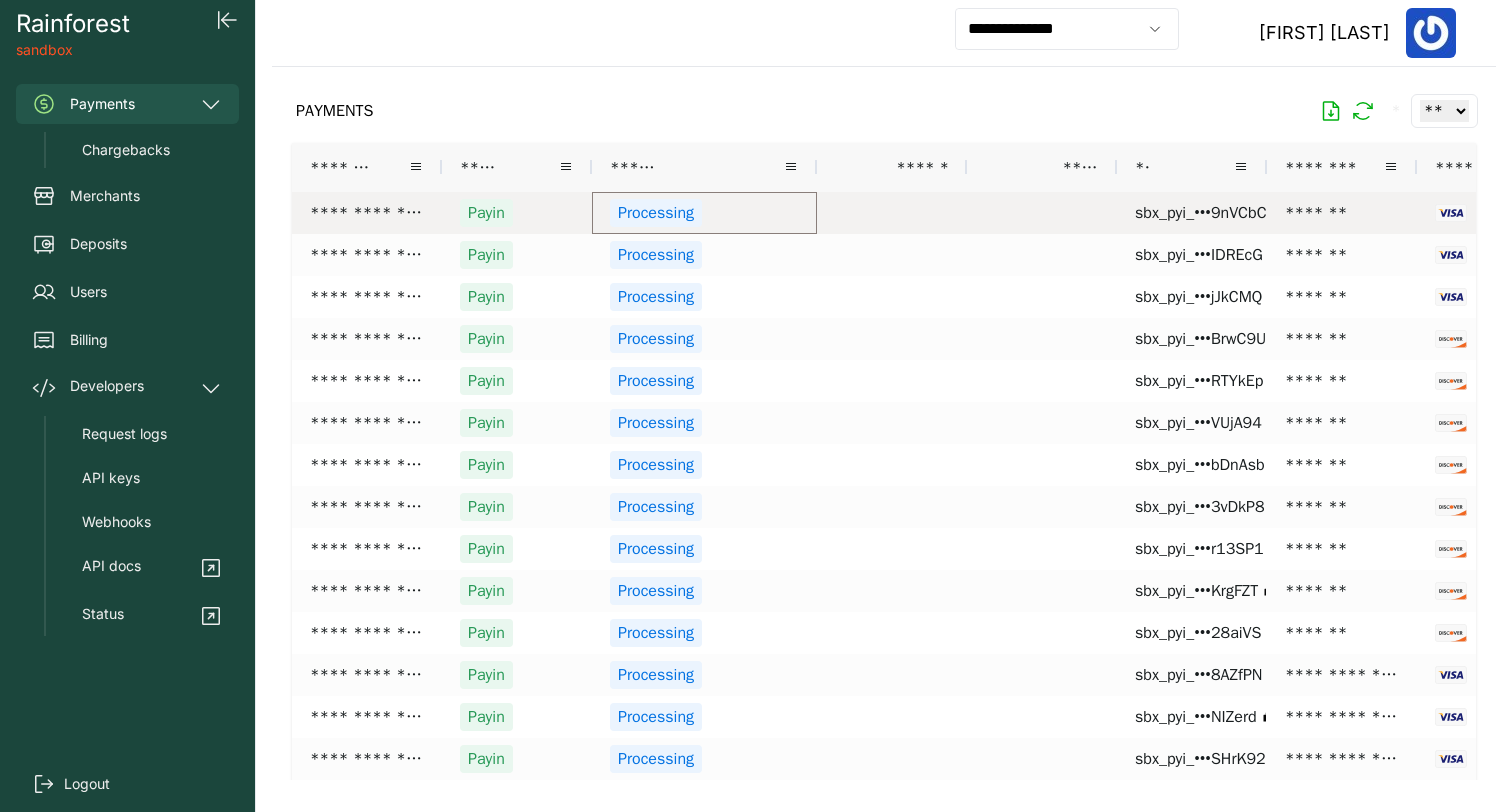click on "Processing" at bounding box center [704, 213] 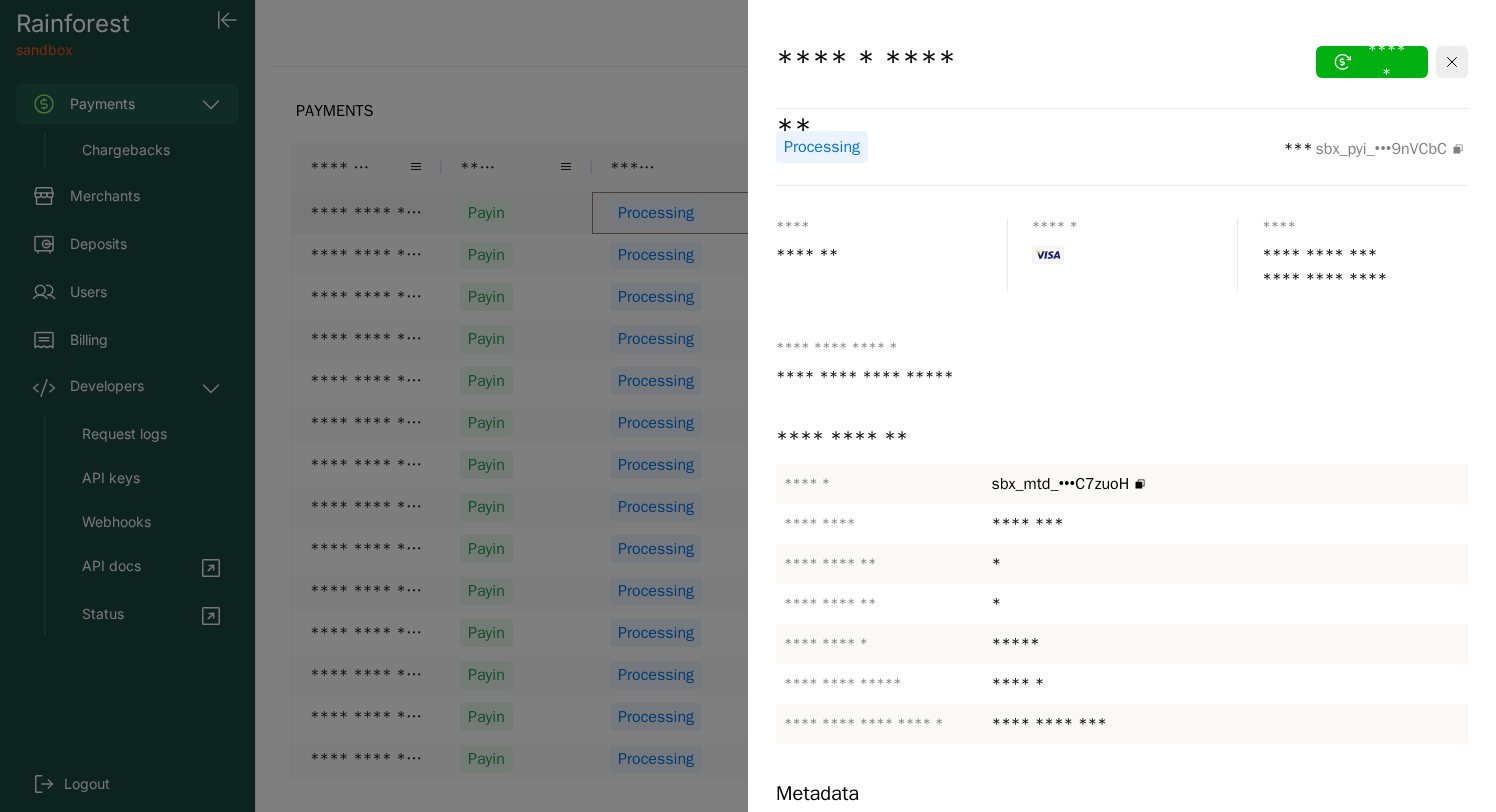 scroll, scrollTop: 188, scrollLeft: 0, axis: vertical 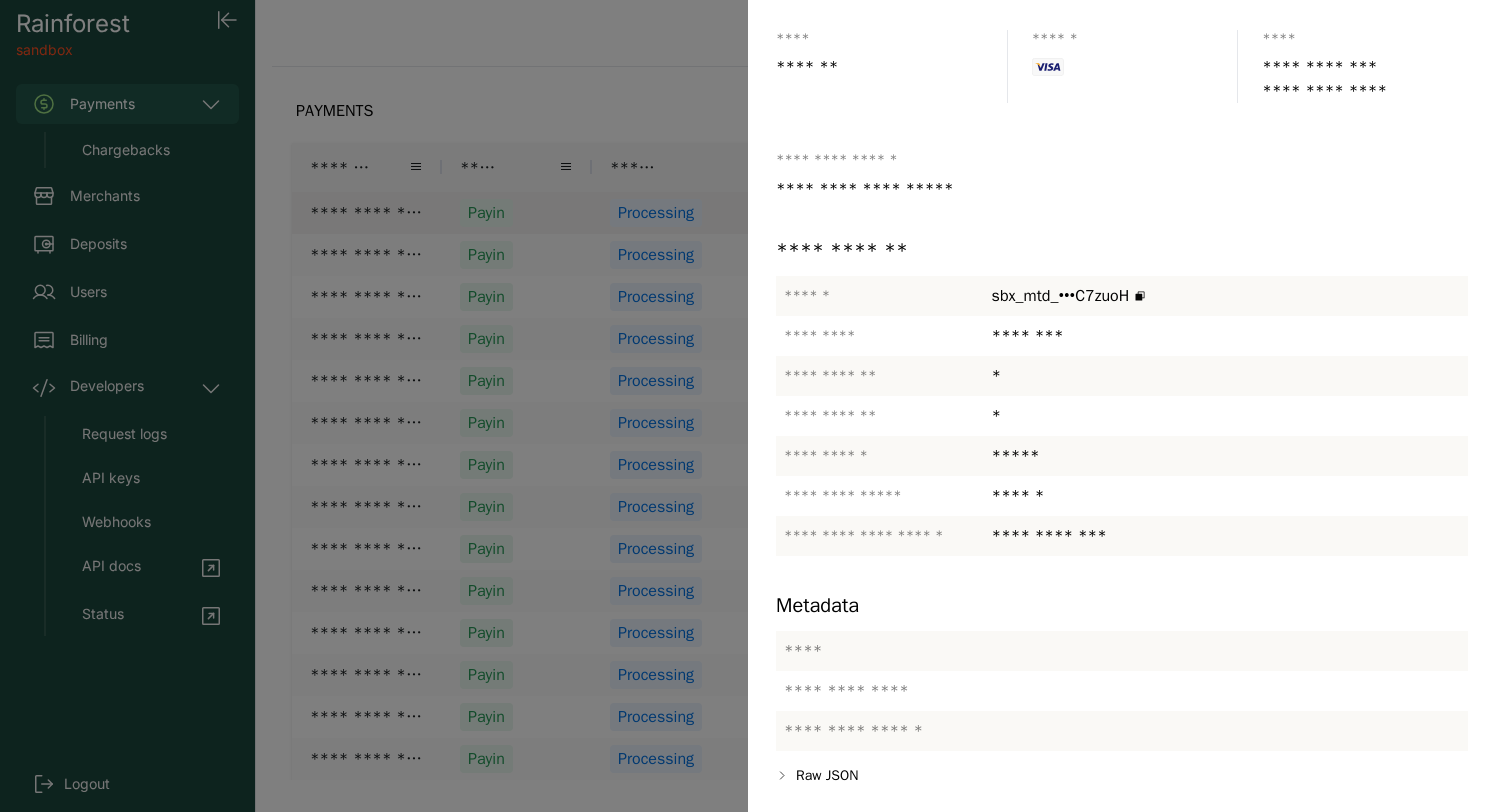 click on "**********" at bounding box center (1122, 691) 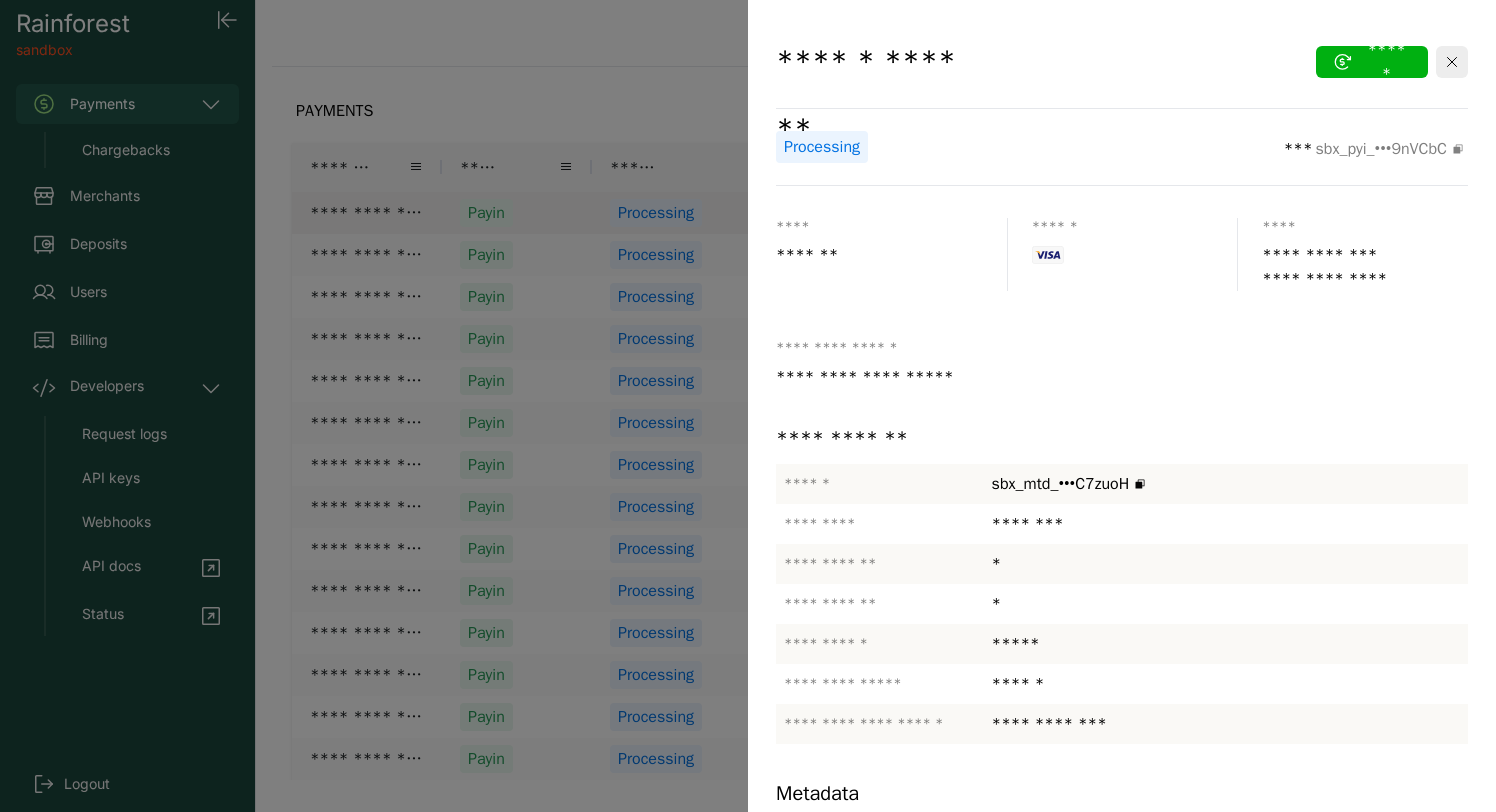 click at bounding box center (748, 406) 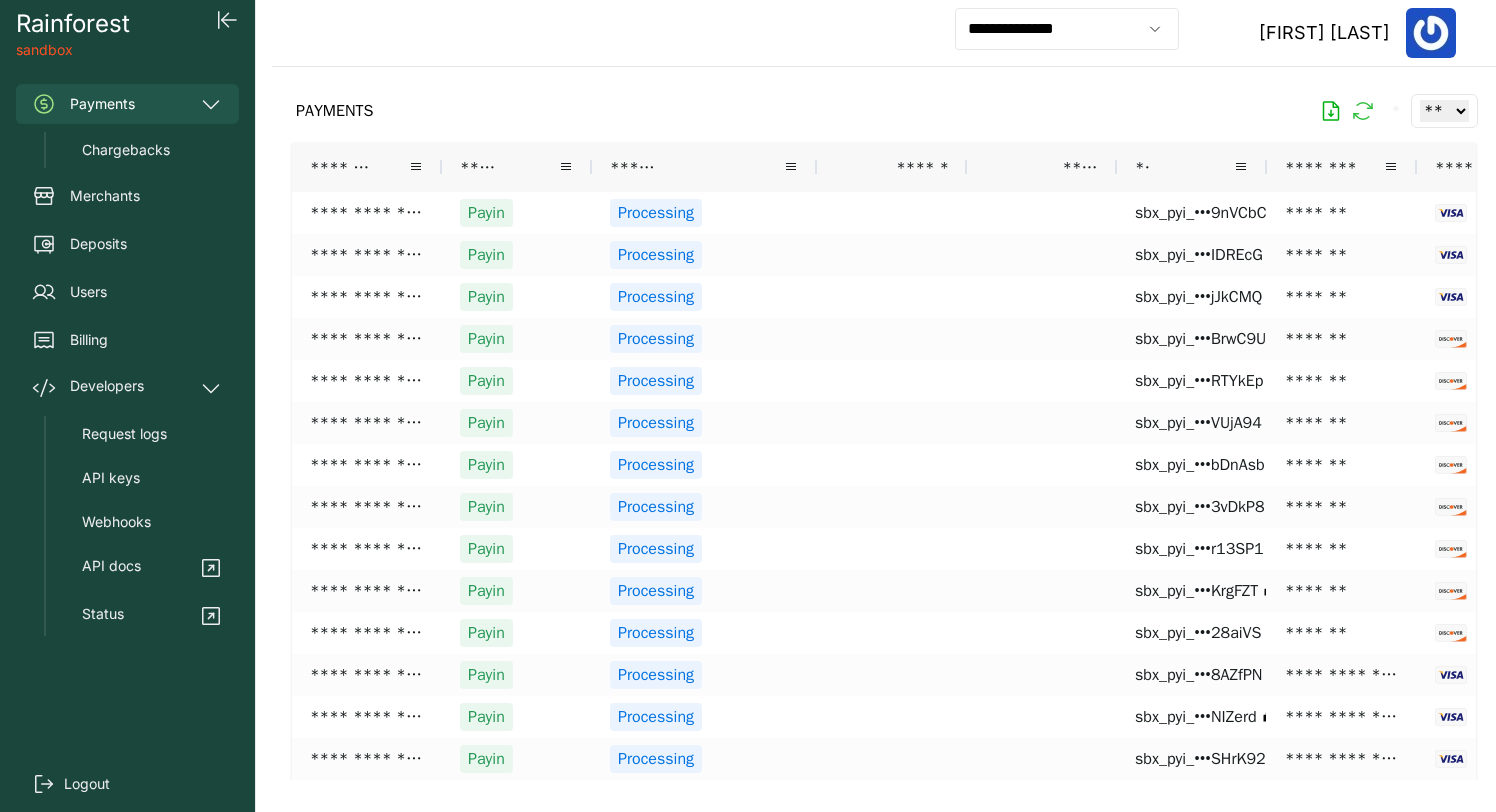 click 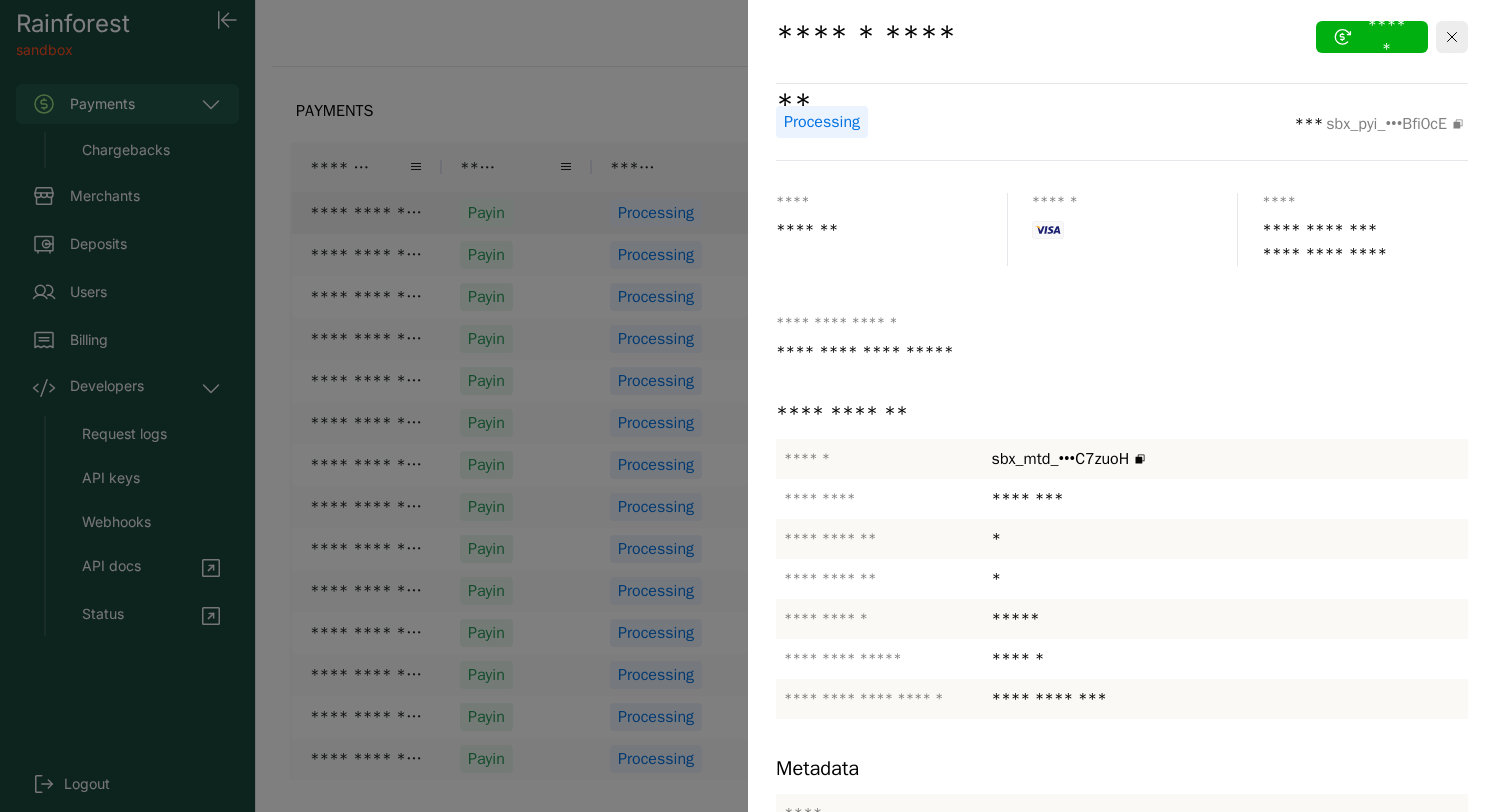 scroll, scrollTop: 0, scrollLeft: 0, axis: both 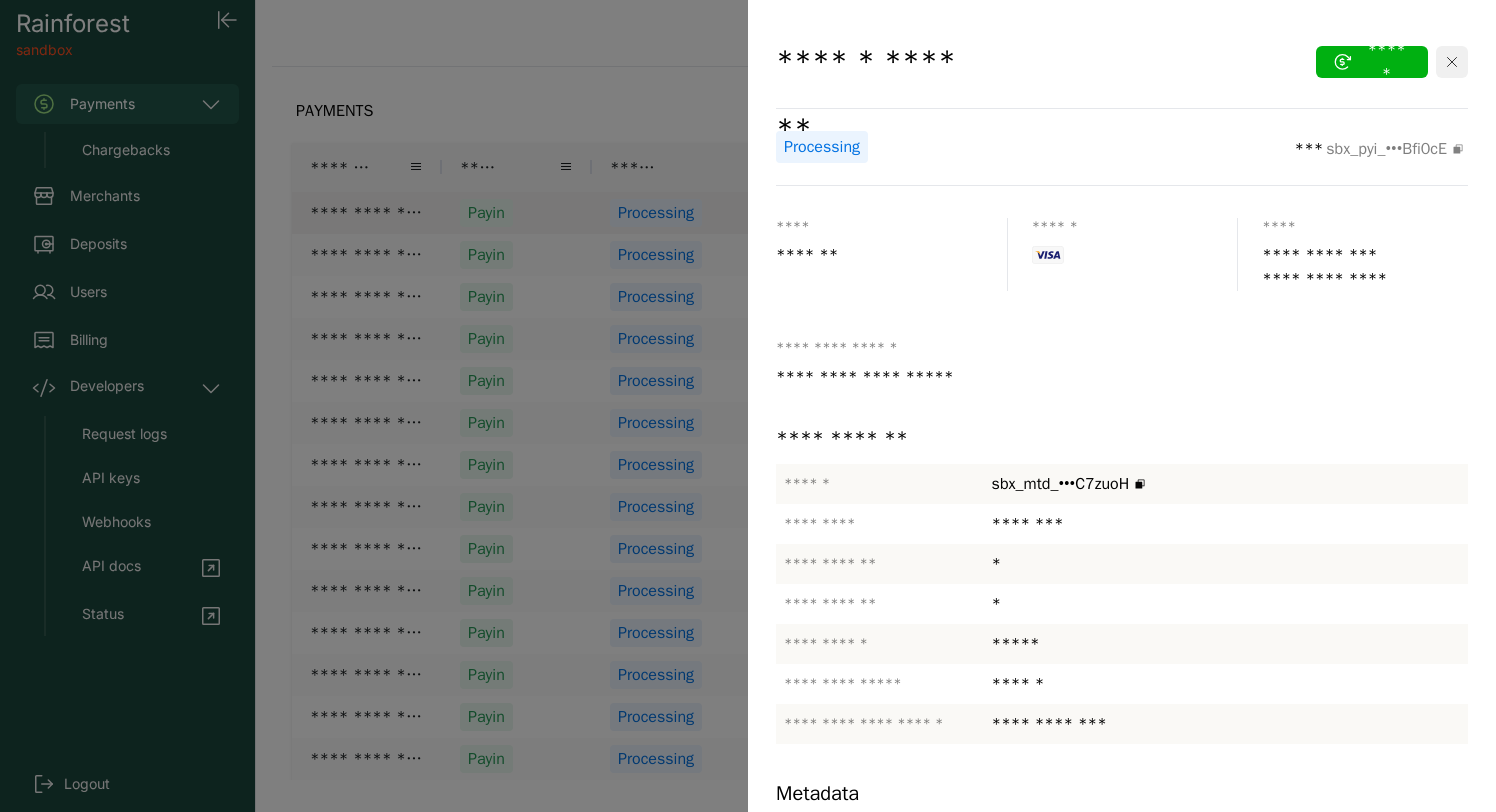 click 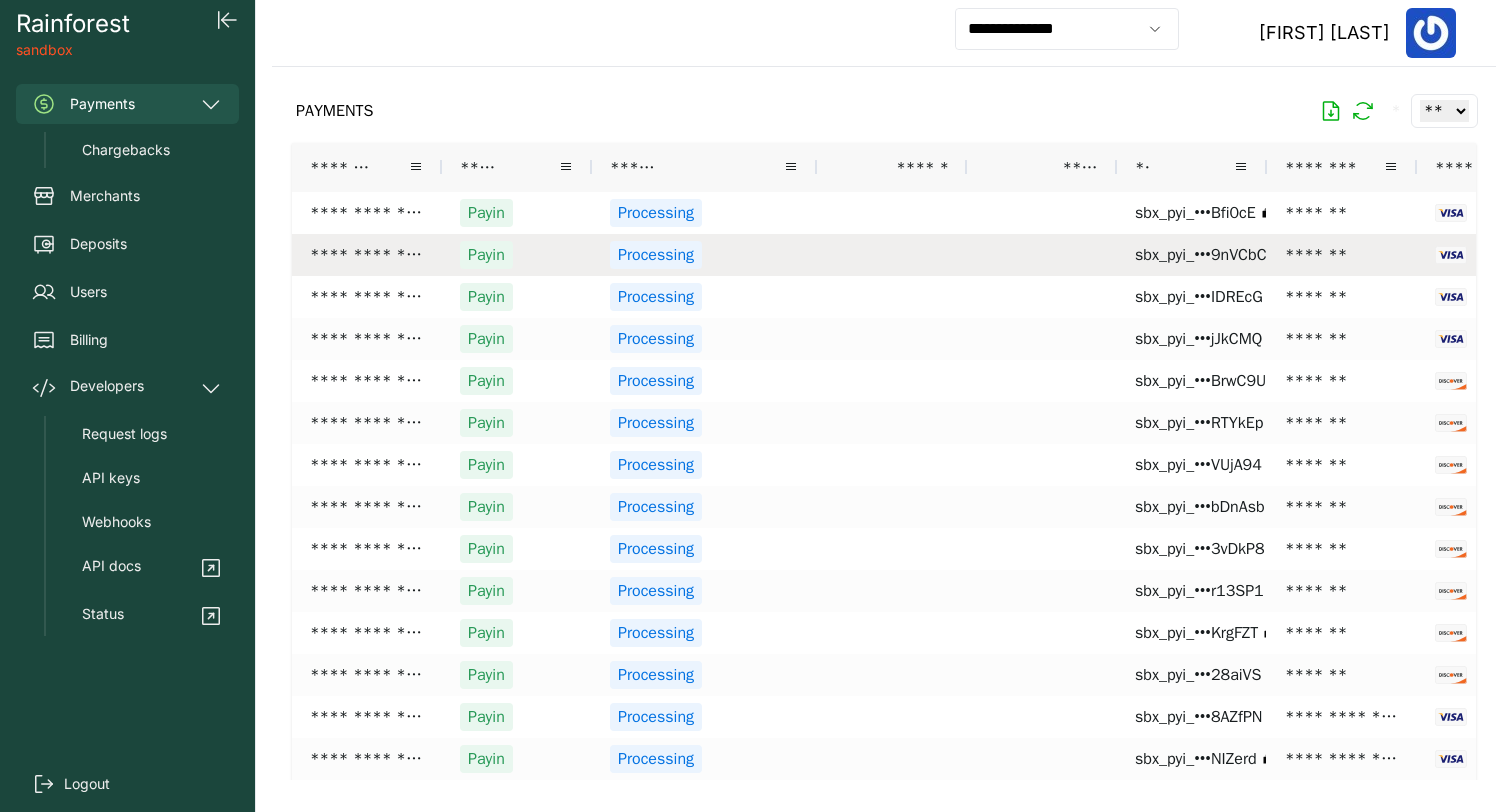 scroll, scrollTop: 0, scrollLeft: 182, axis: horizontal 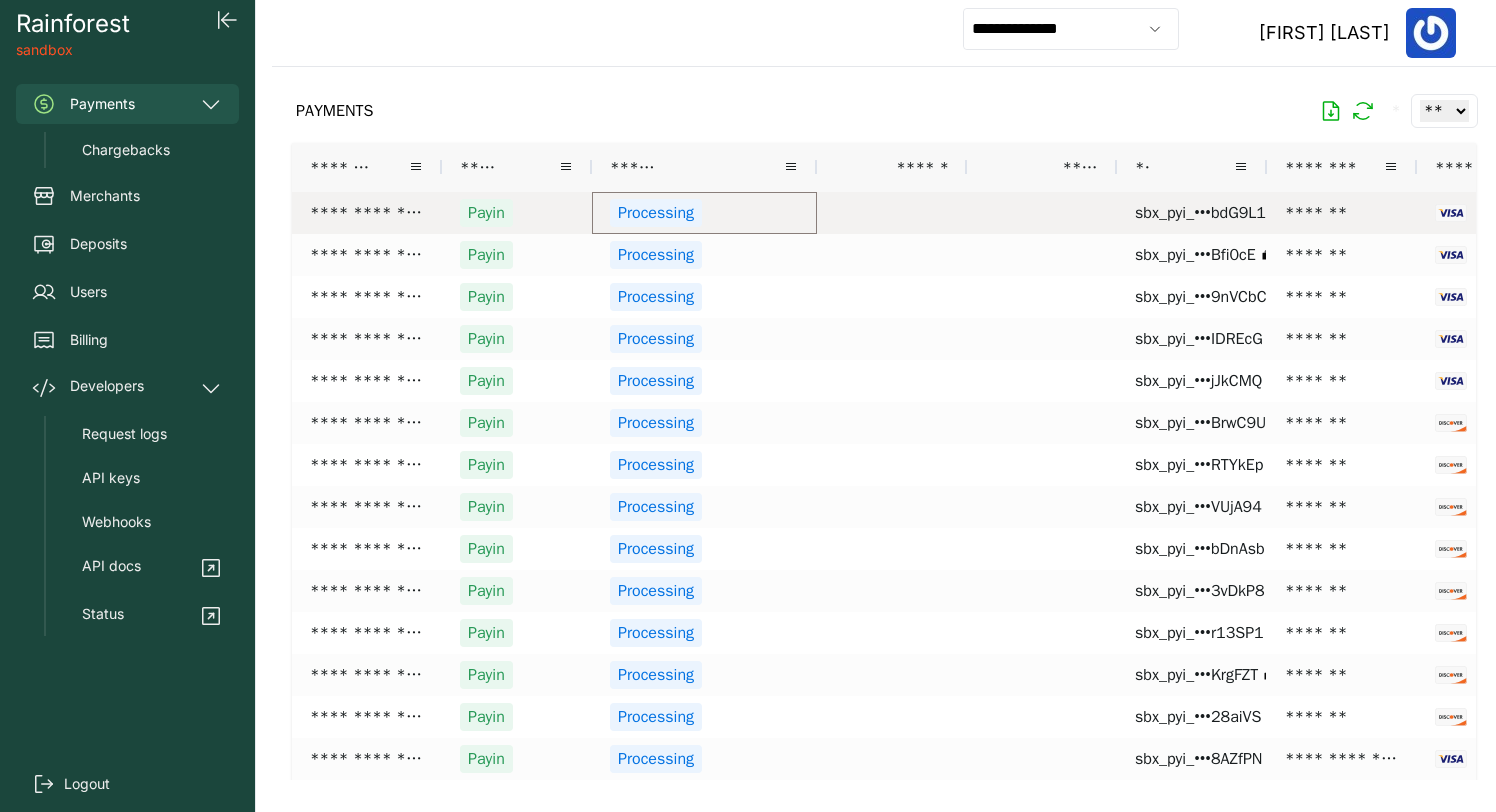 click on "Processing" at bounding box center [704, 213] 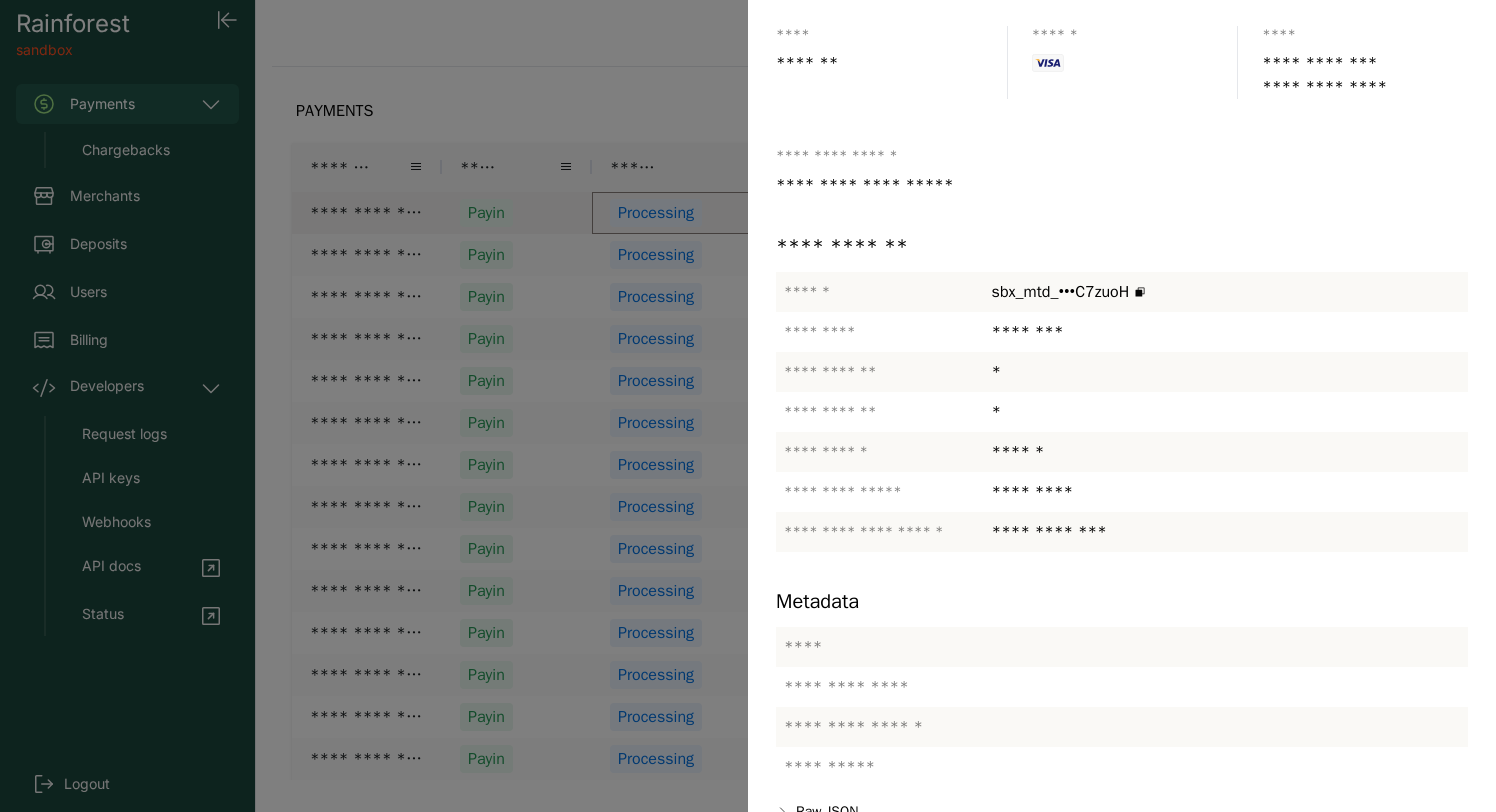 scroll, scrollTop: 228, scrollLeft: 0, axis: vertical 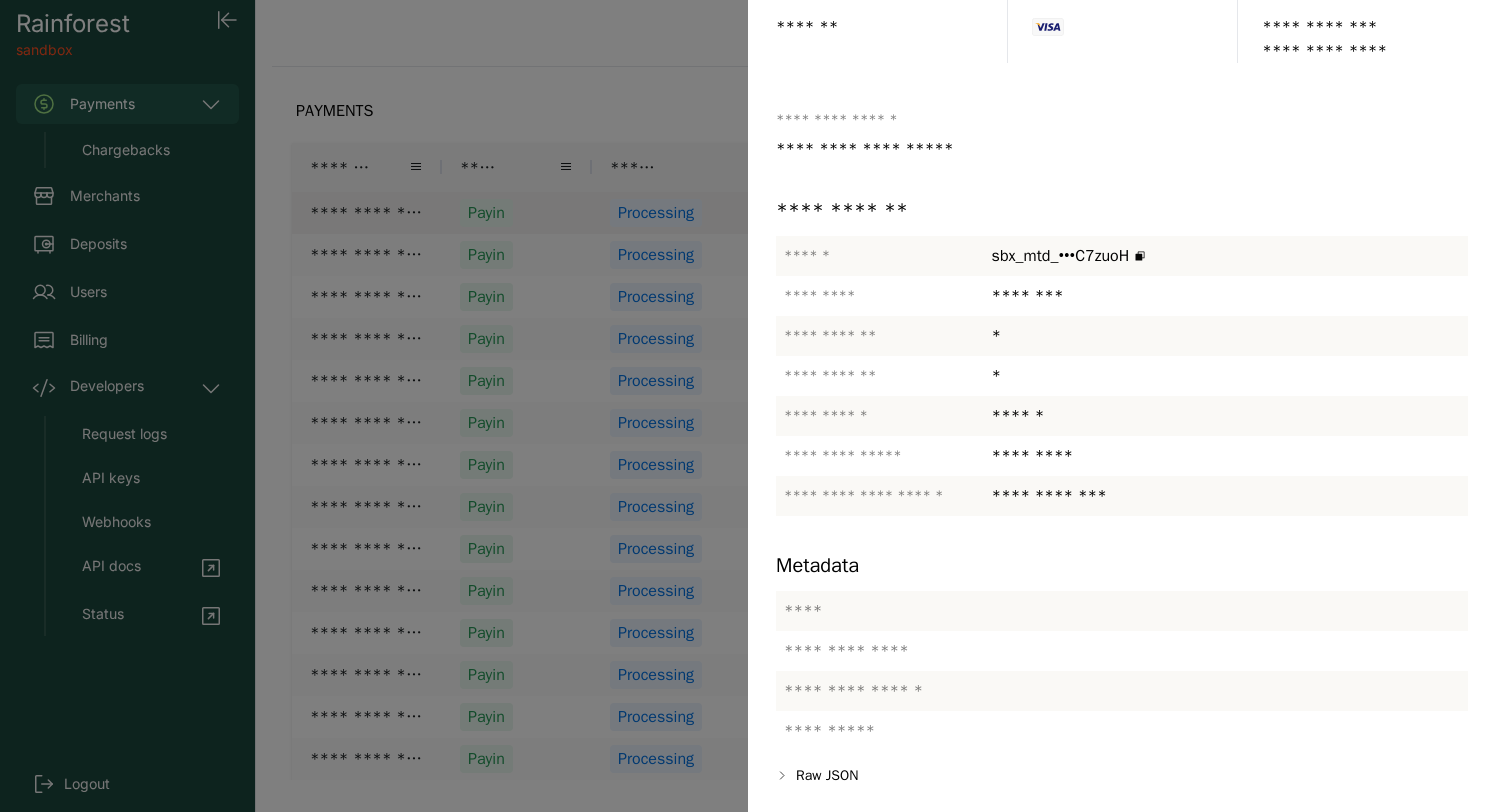 drag, startPoint x: 990, startPoint y: 457, endPoint x: 1155, endPoint y: 457, distance: 165 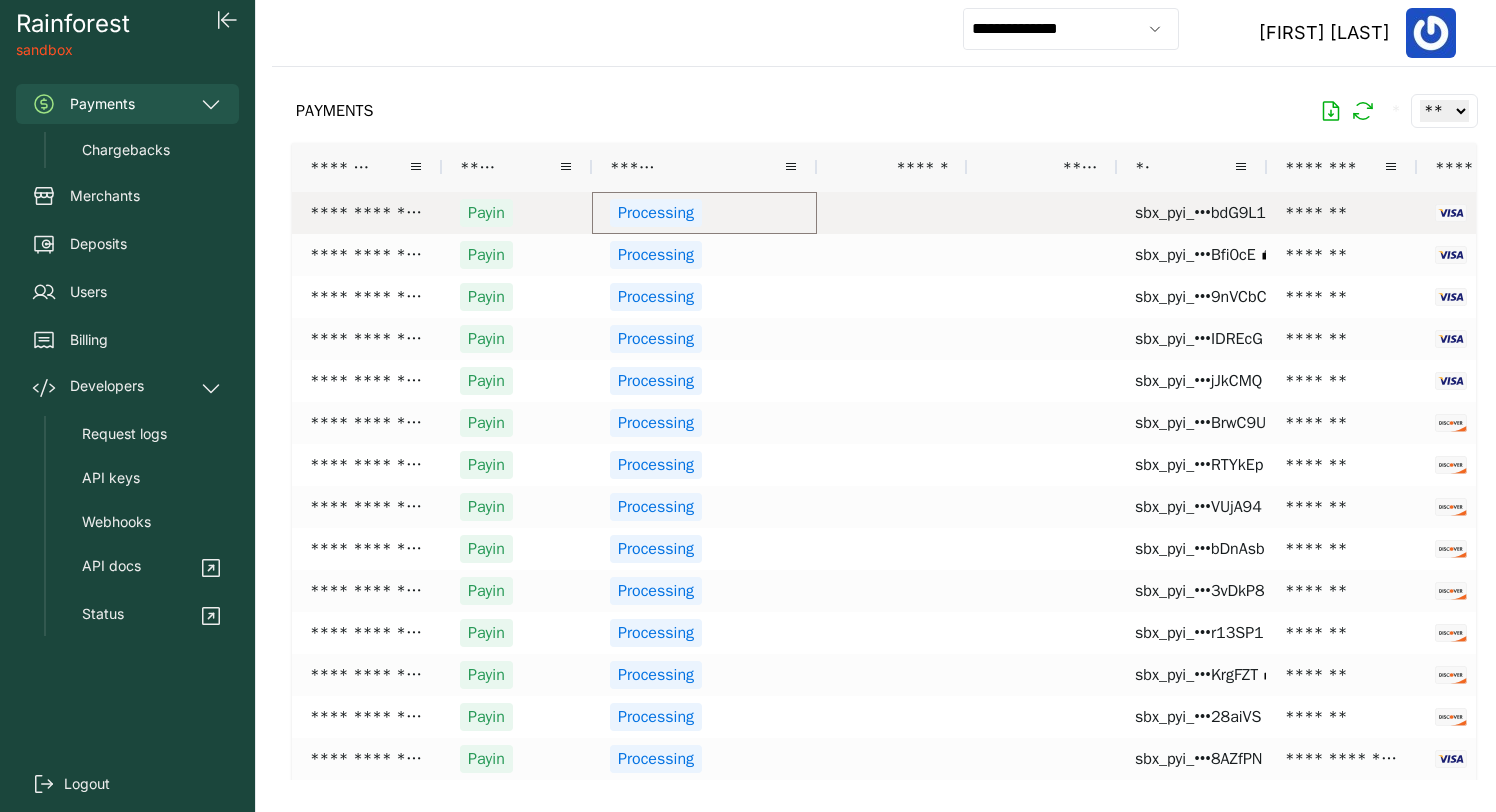 click on "Processing" at bounding box center [704, 213] 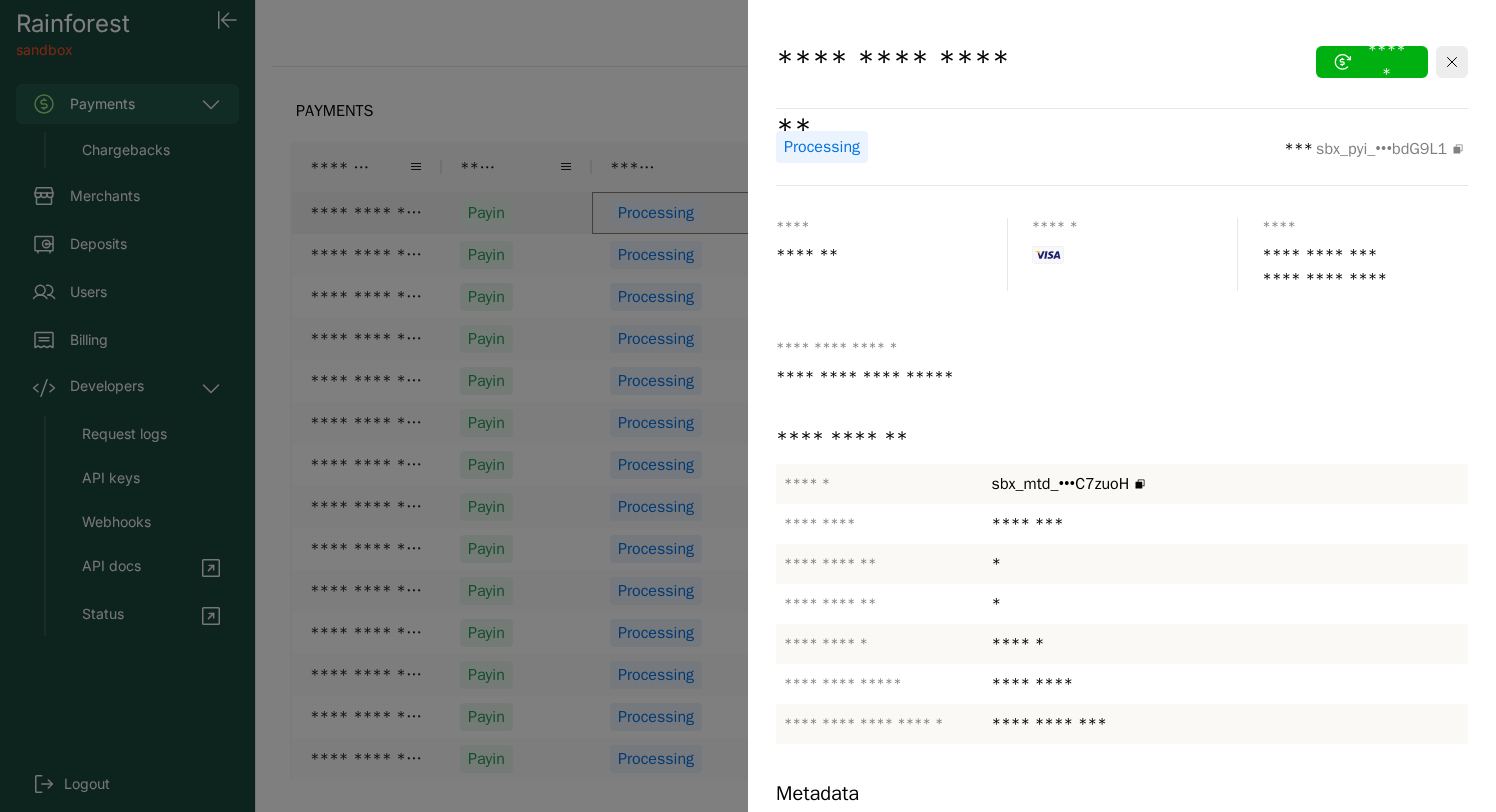 scroll, scrollTop: 228, scrollLeft: 0, axis: vertical 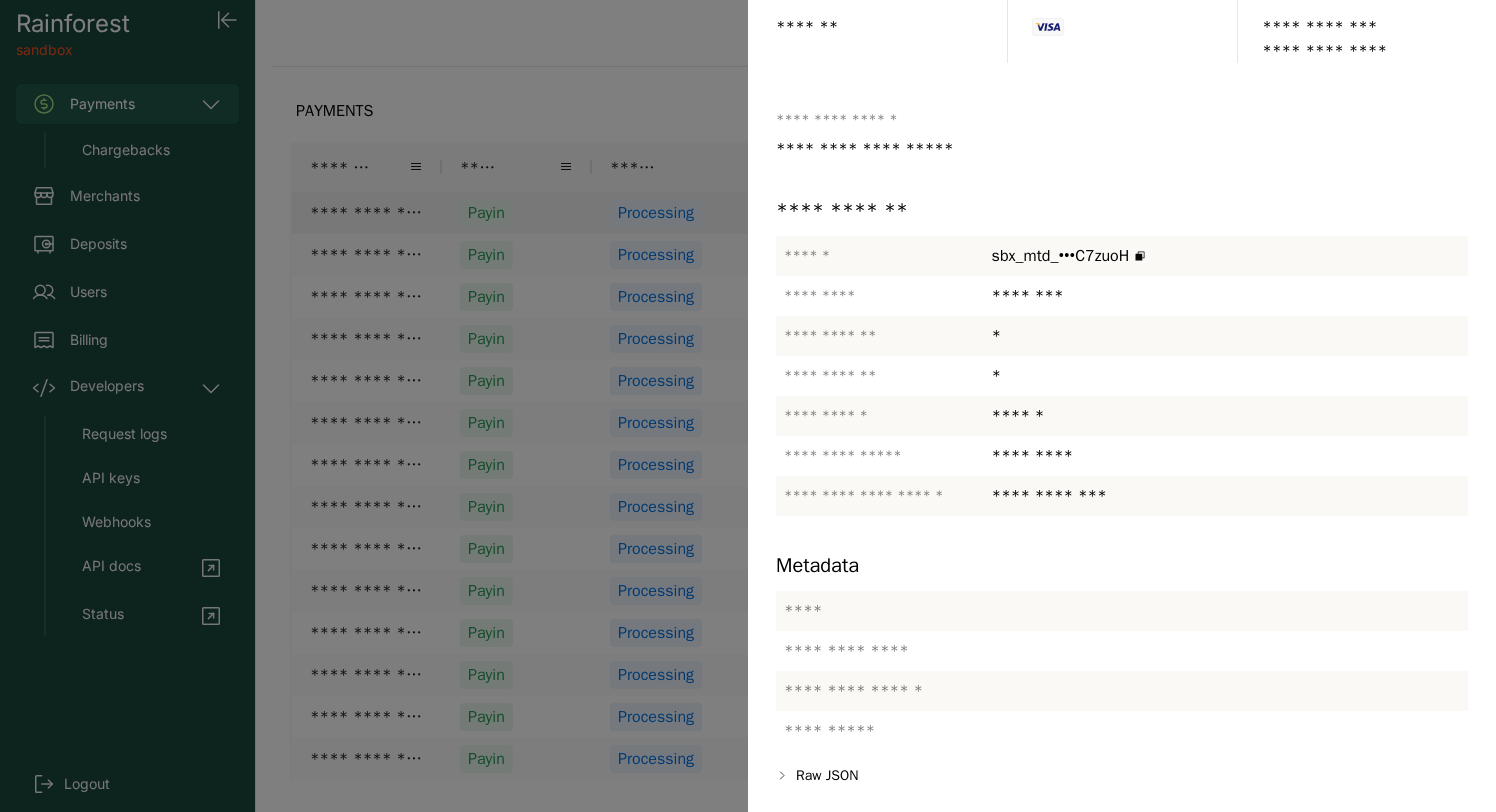 click at bounding box center (748, 406) 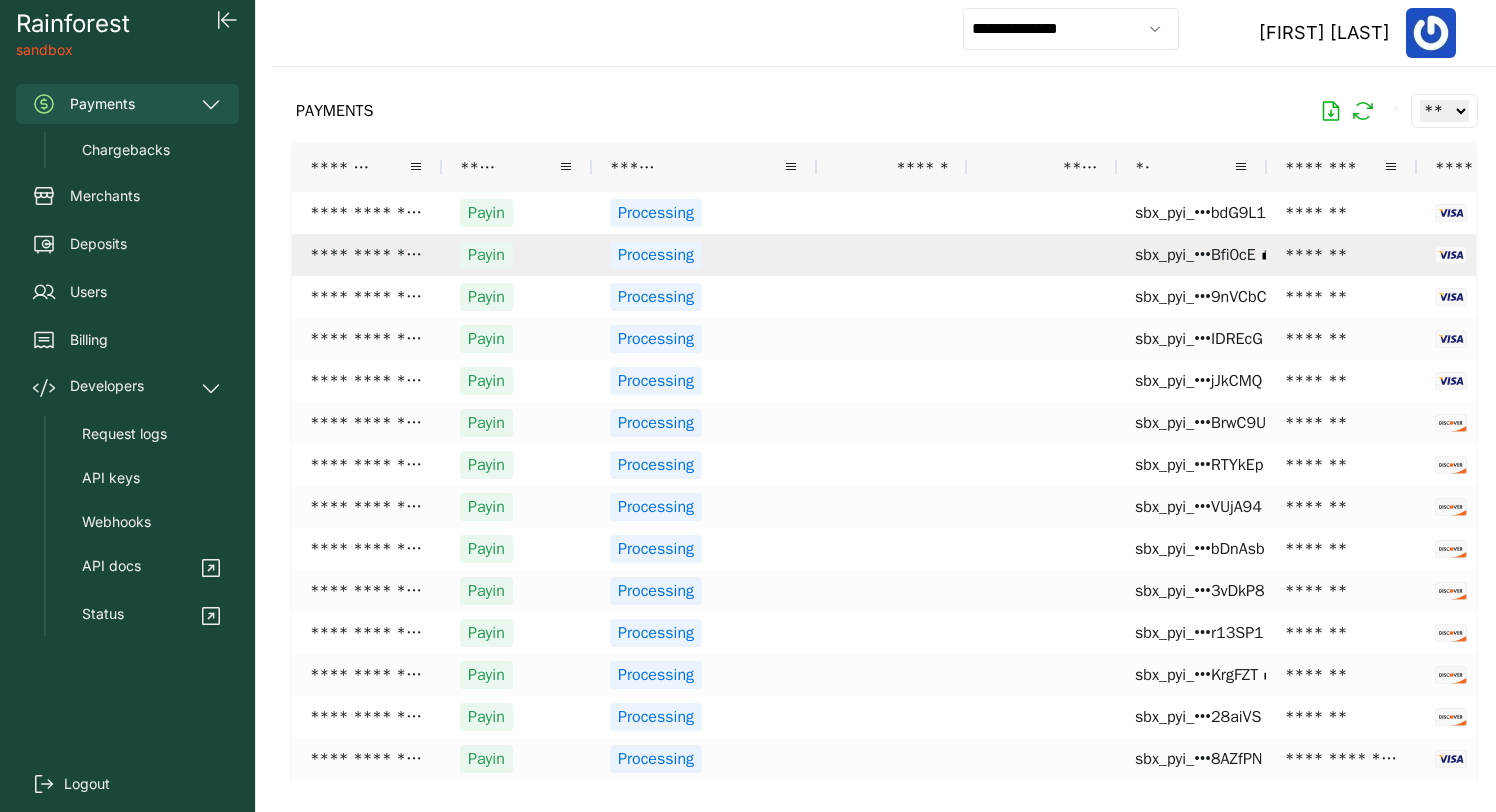 click on "Processing" at bounding box center [704, 255] 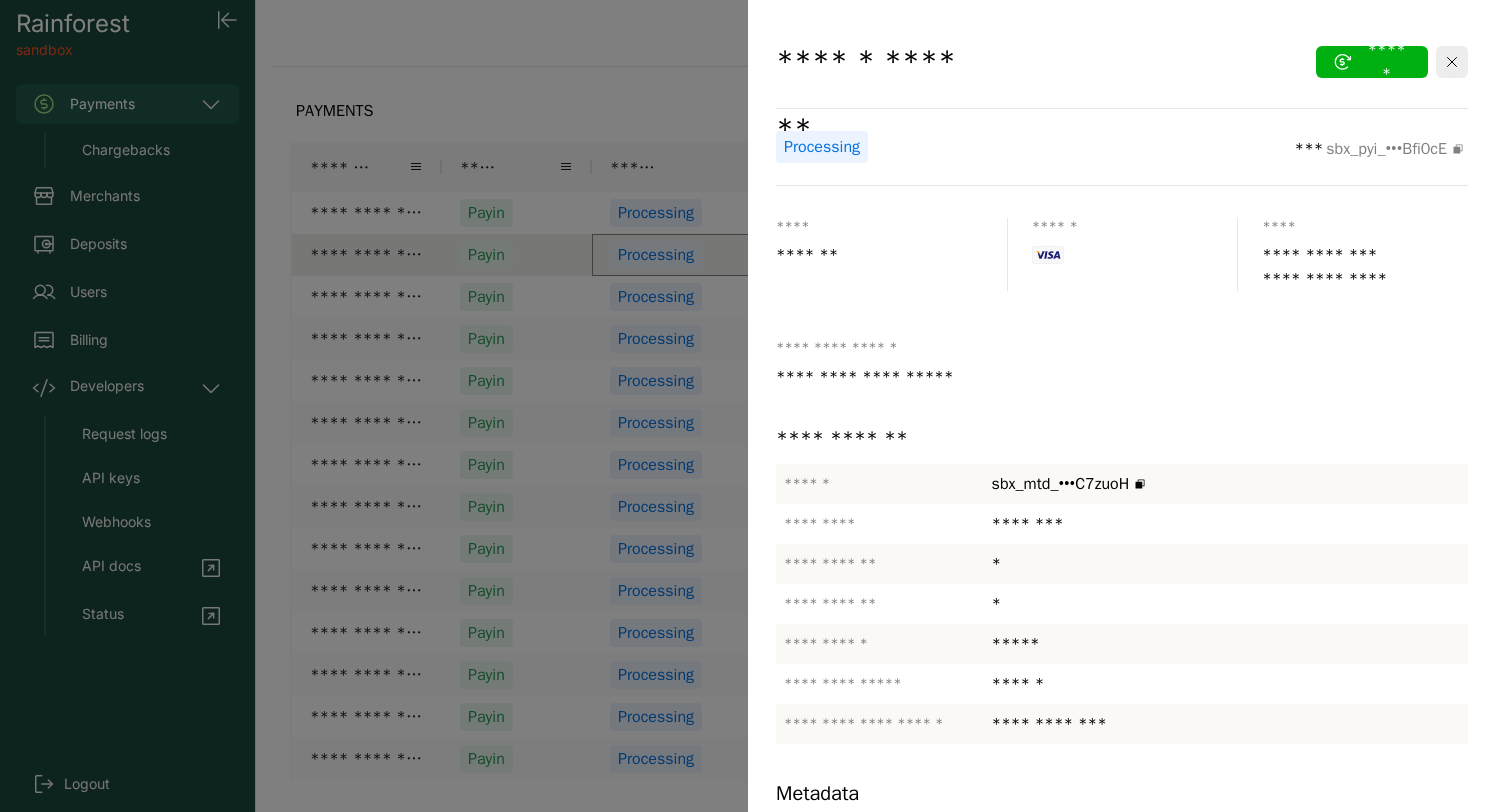 scroll, scrollTop: 228, scrollLeft: 0, axis: vertical 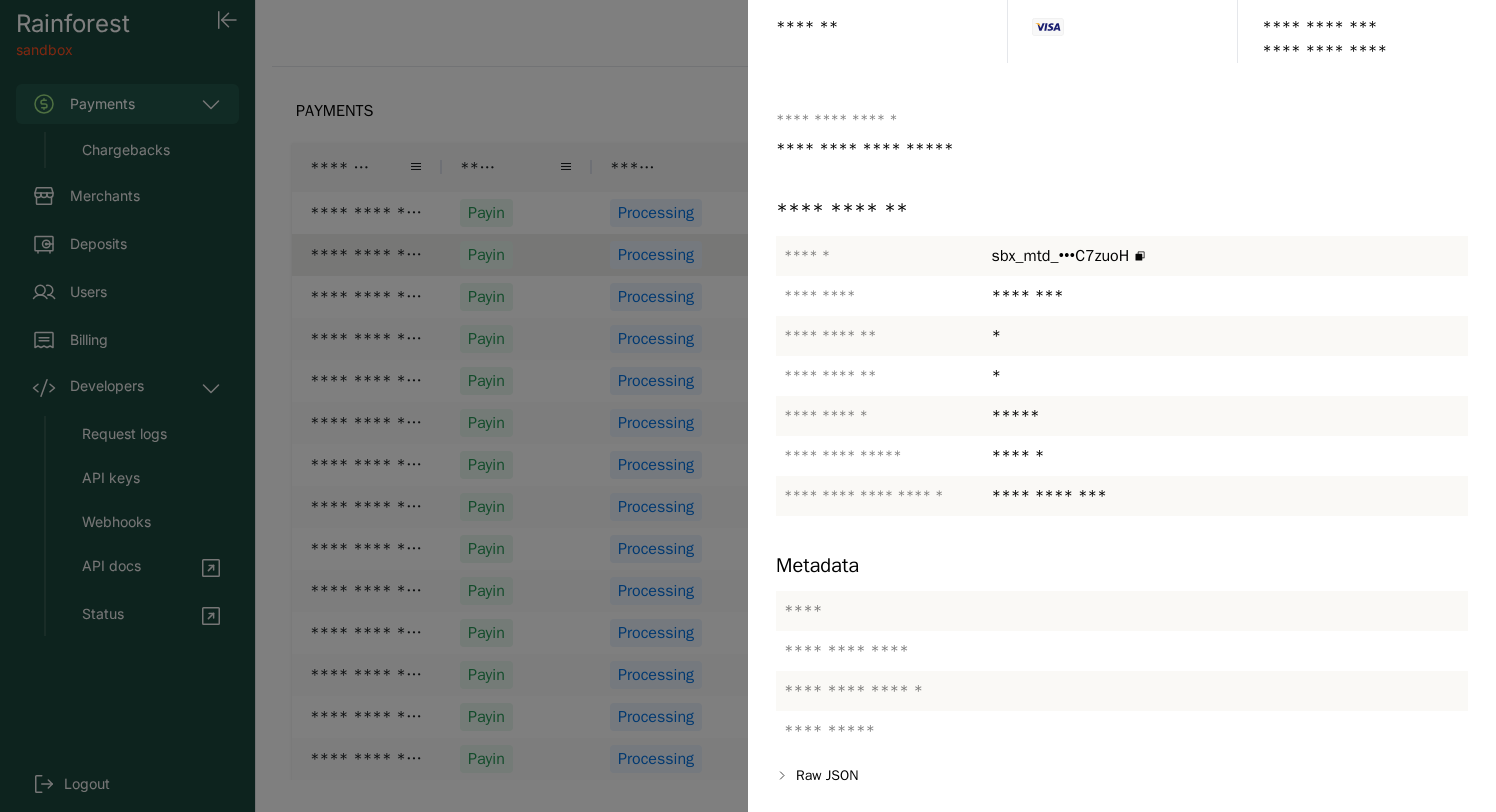 click at bounding box center (748, 406) 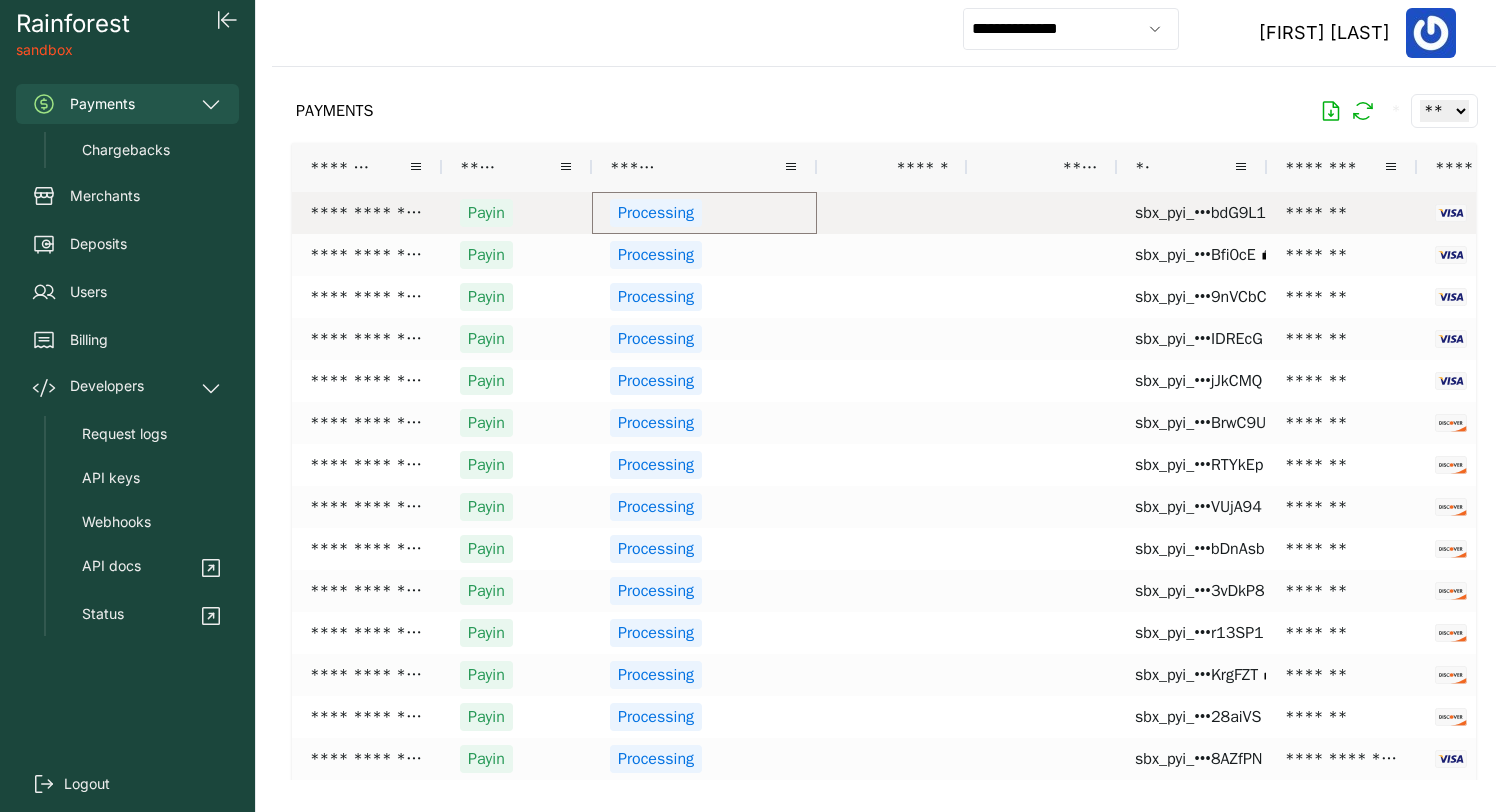 click on "Processing" at bounding box center (704, 213) 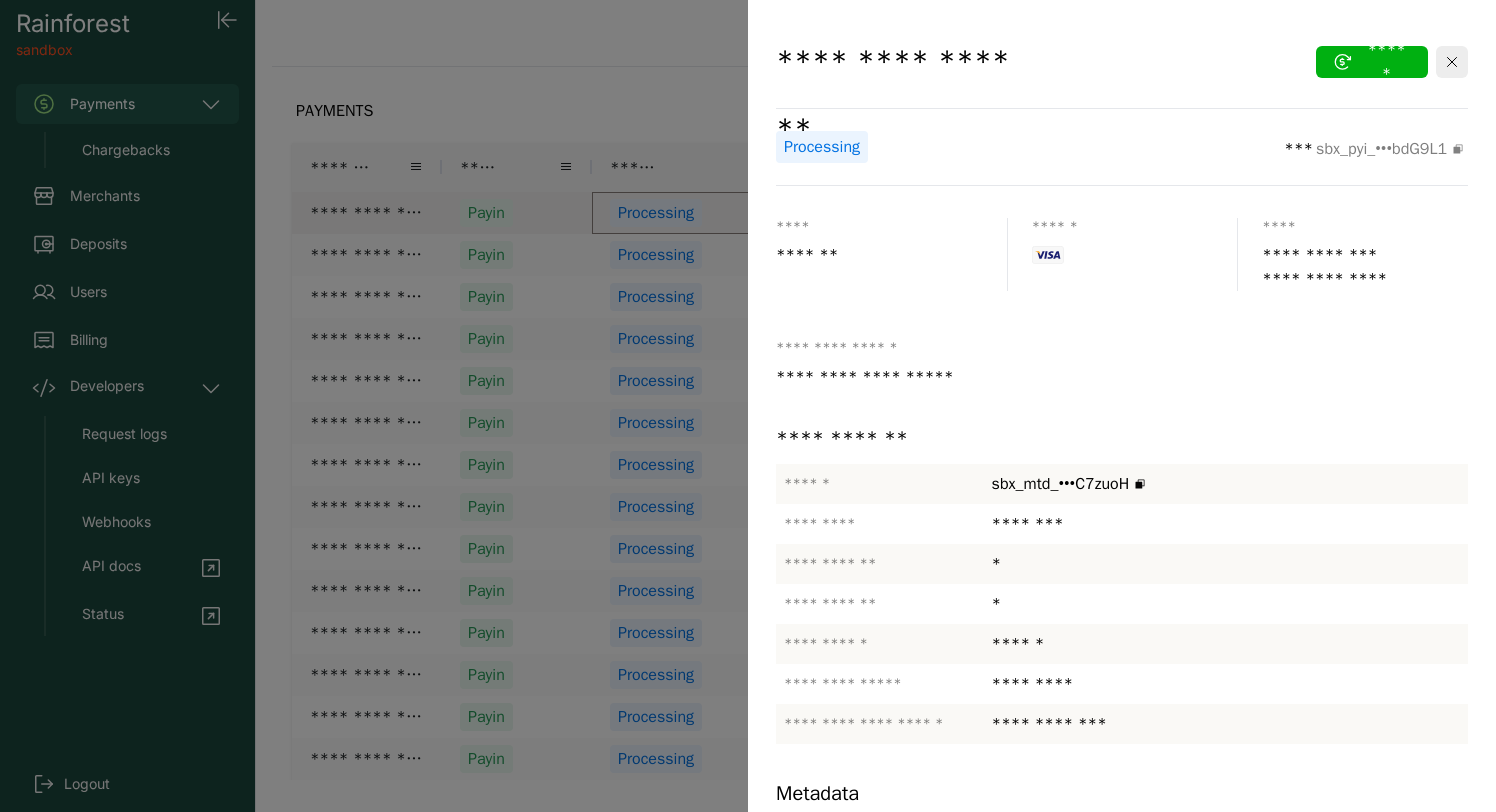 scroll, scrollTop: 228, scrollLeft: 0, axis: vertical 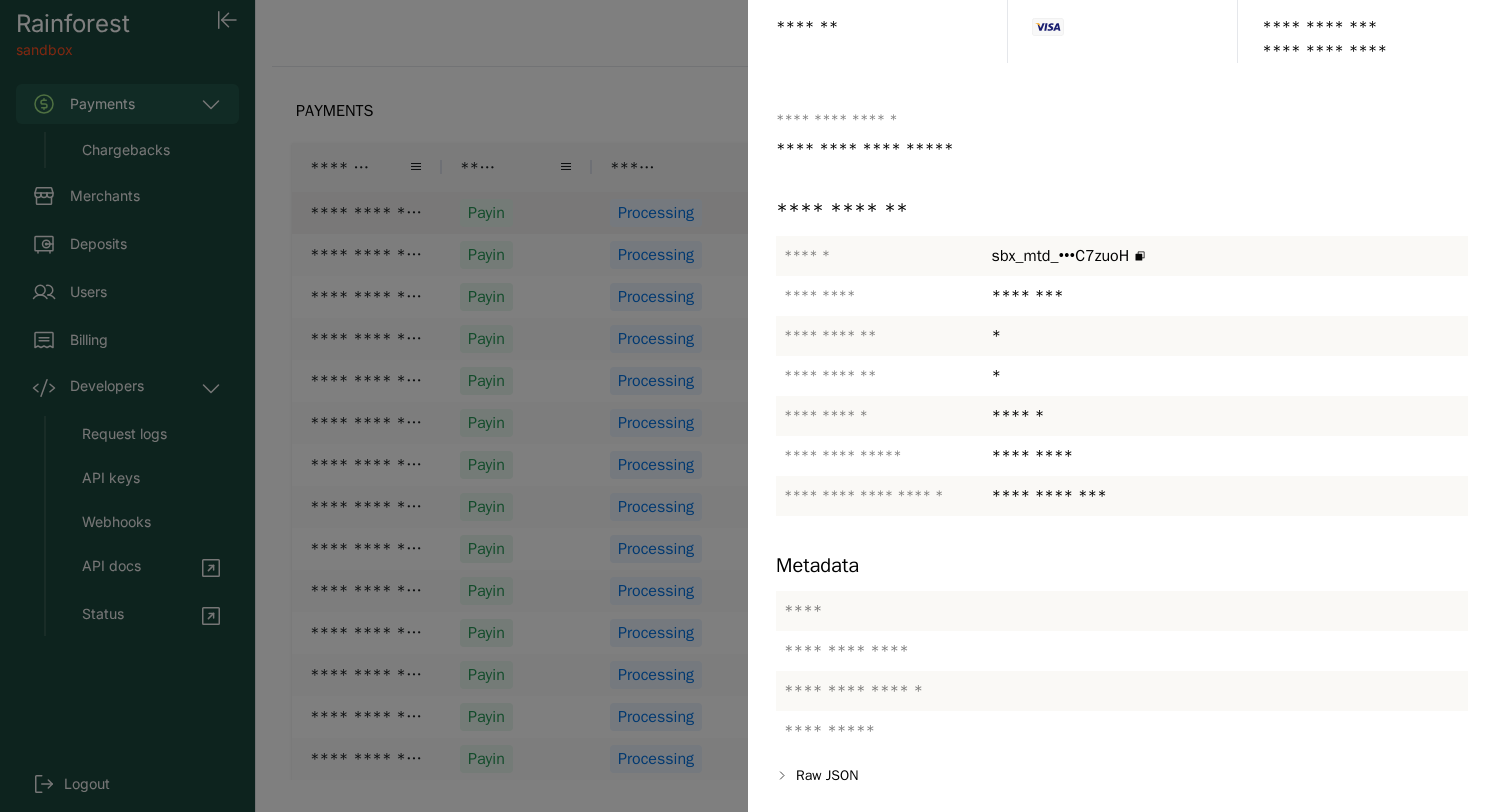 click at bounding box center [748, 406] 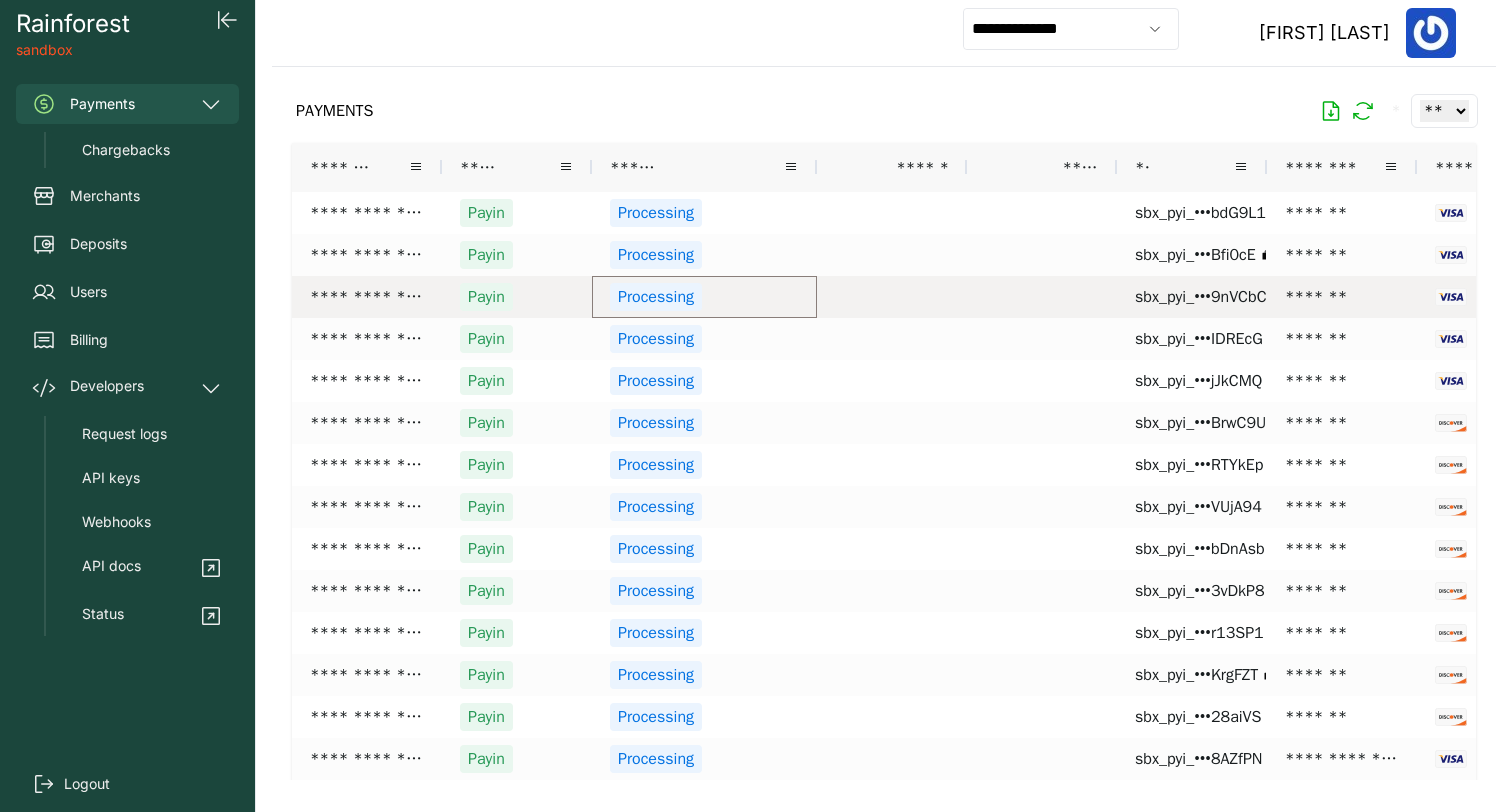 click on "Processing" at bounding box center [704, 297] 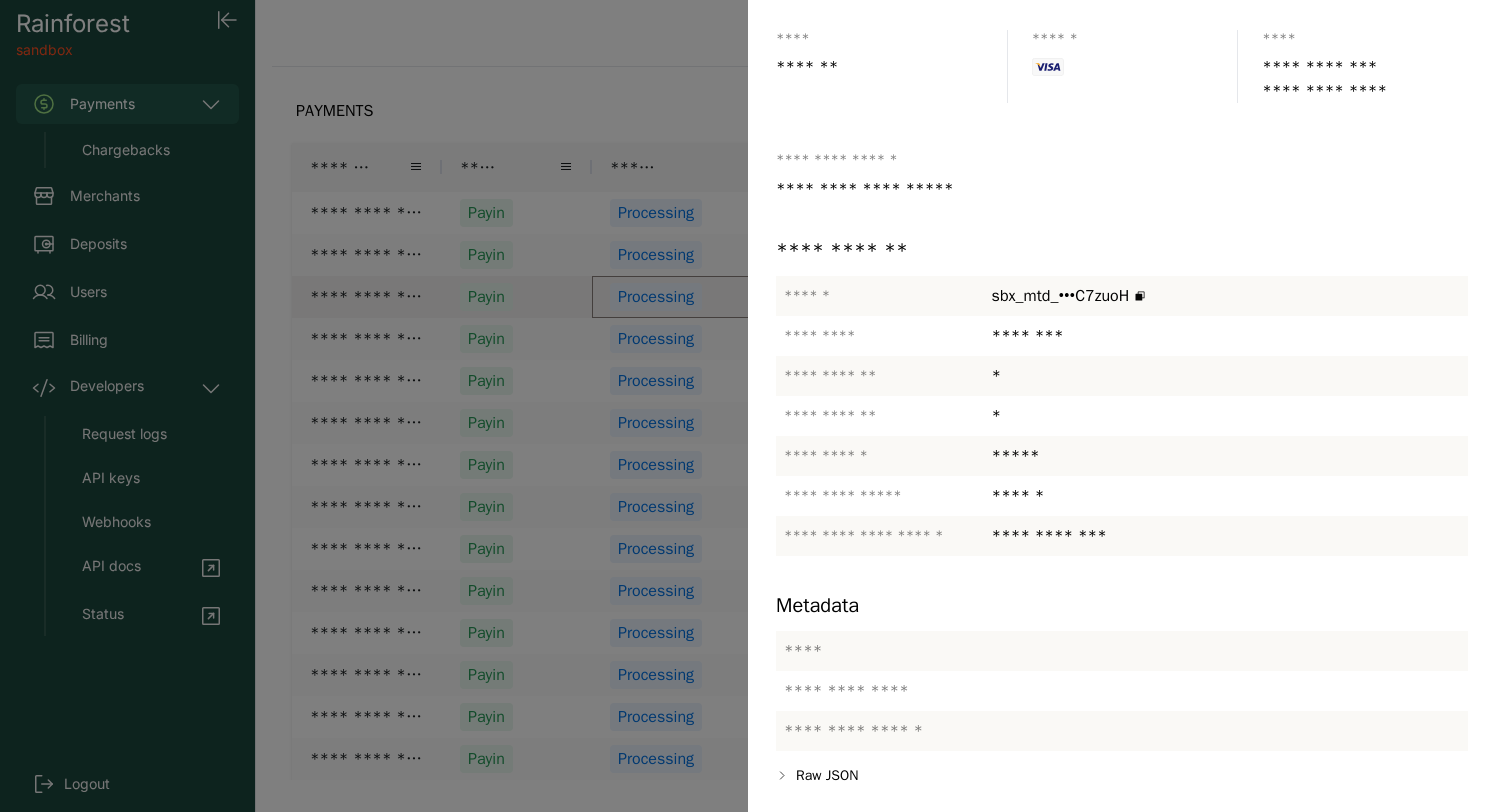 scroll, scrollTop: 186, scrollLeft: 0, axis: vertical 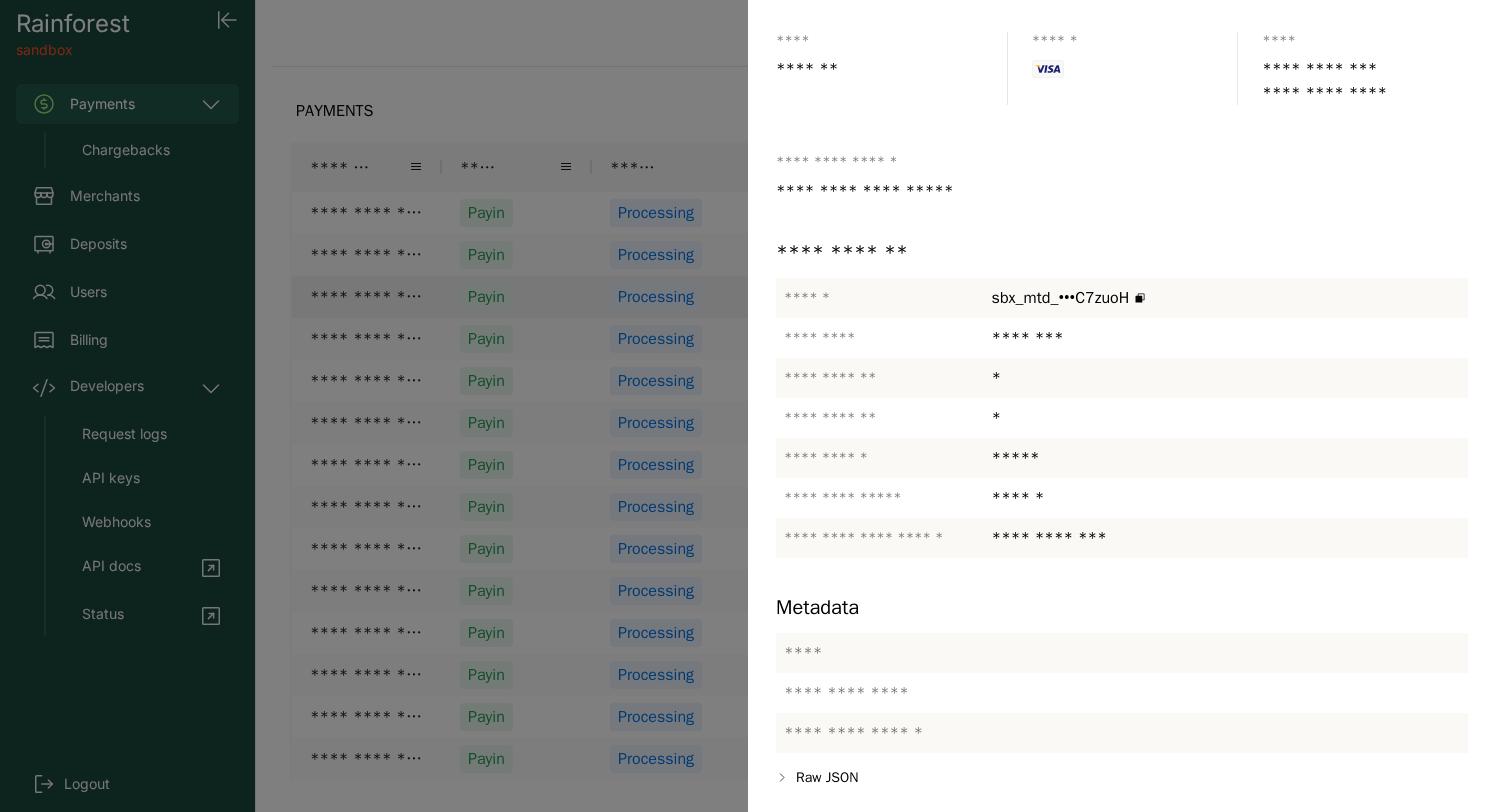 click at bounding box center [748, 406] 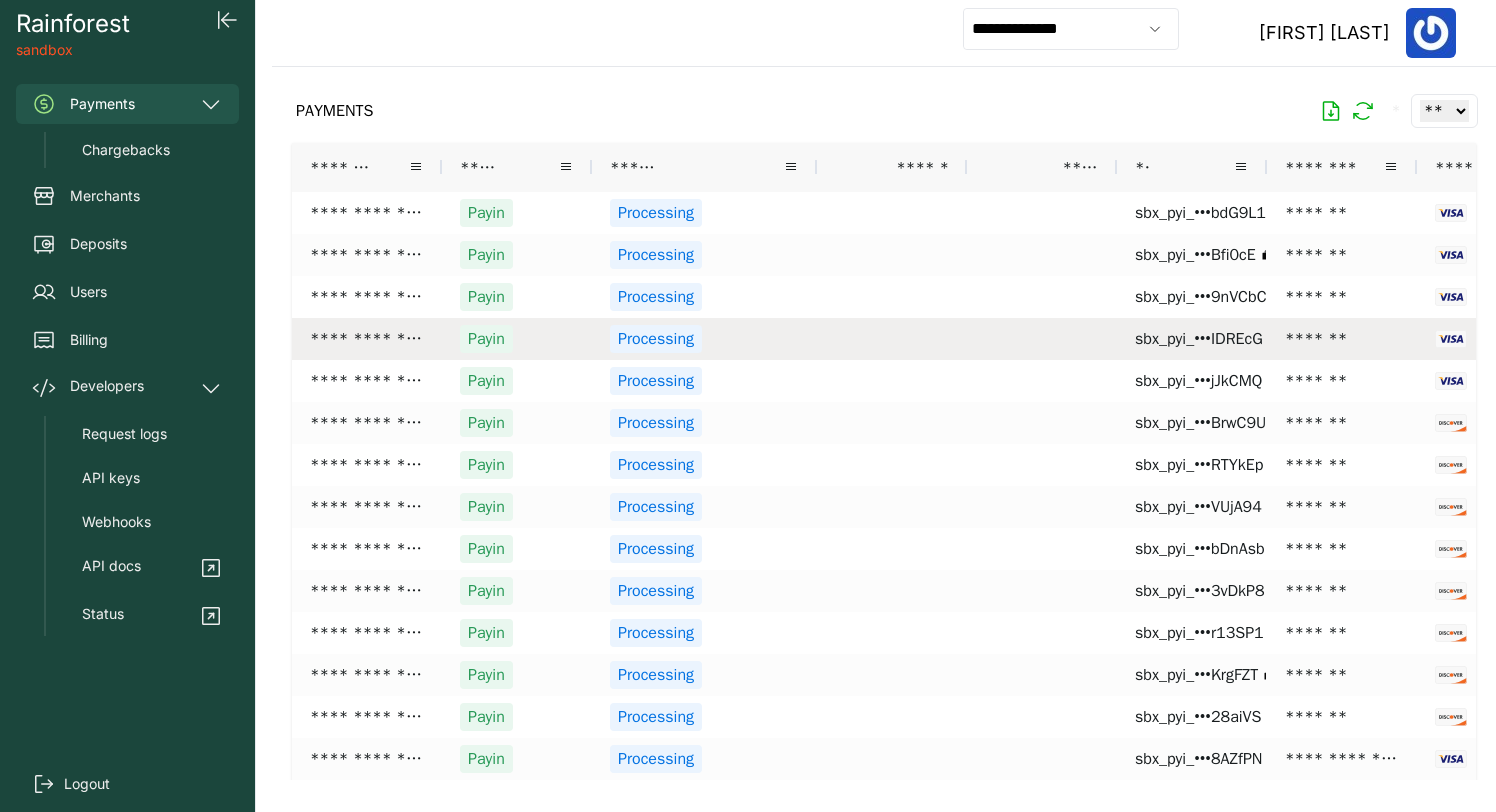 click on "Processing" at bounding box center (704, 339) 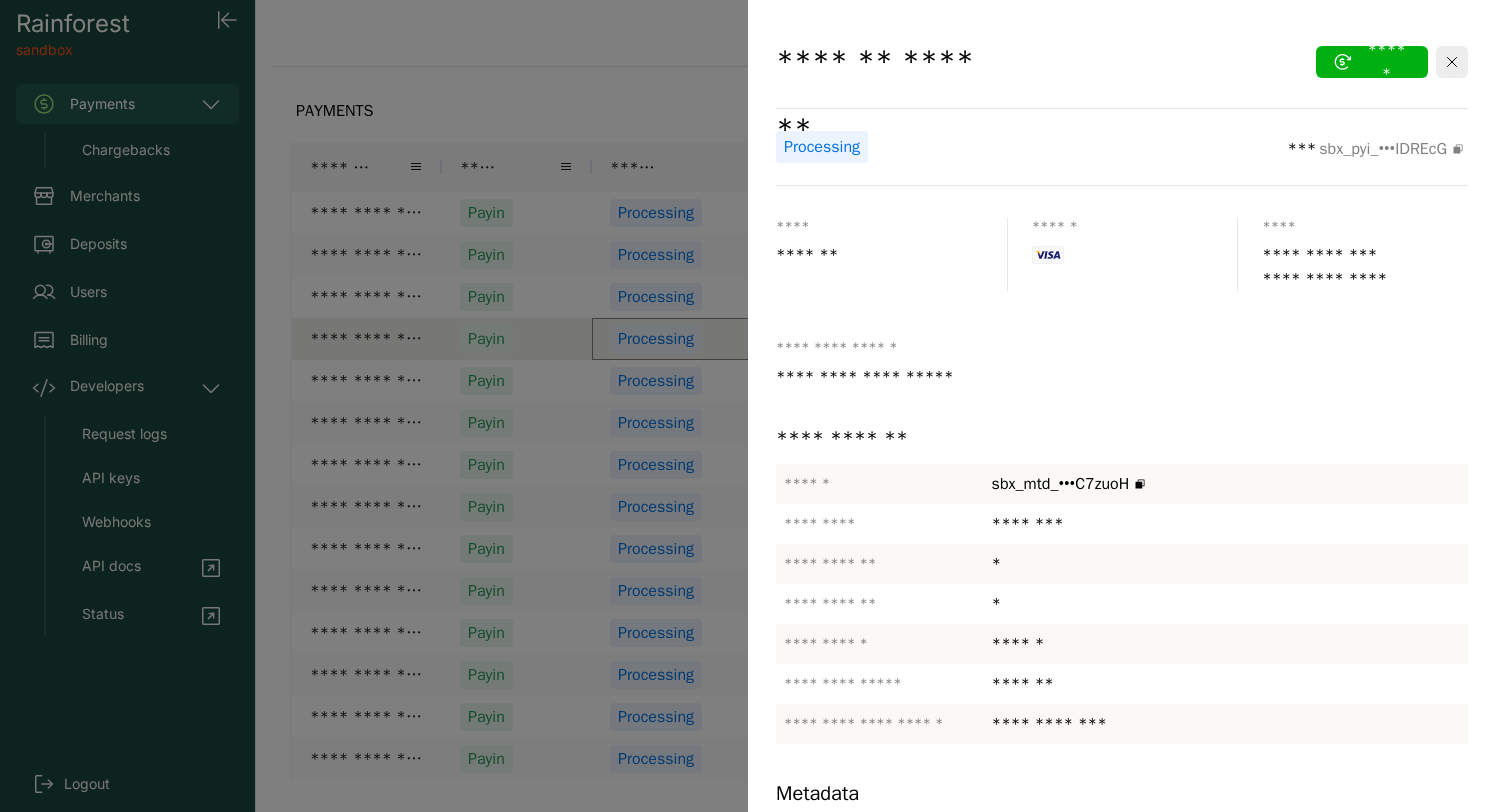 scroll, scrollTop: 228, scrollLeft: 0, axis: vertical 